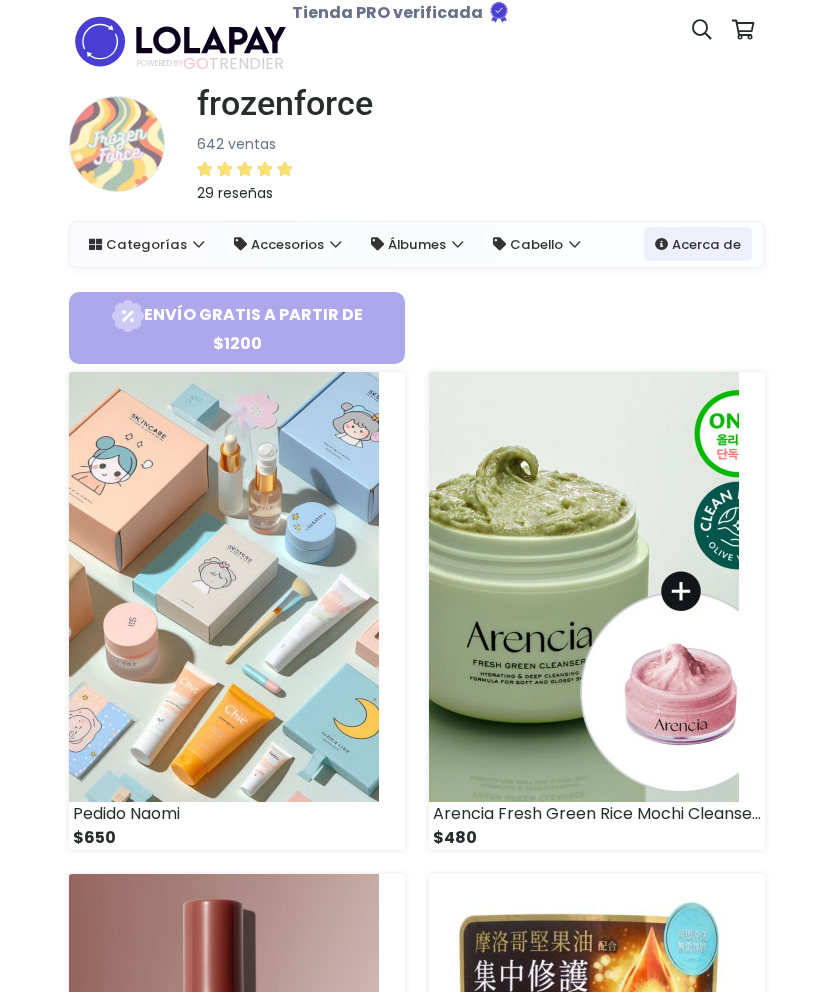 scroll, scrollTop: 0, scrollLeft: 0, axis: both 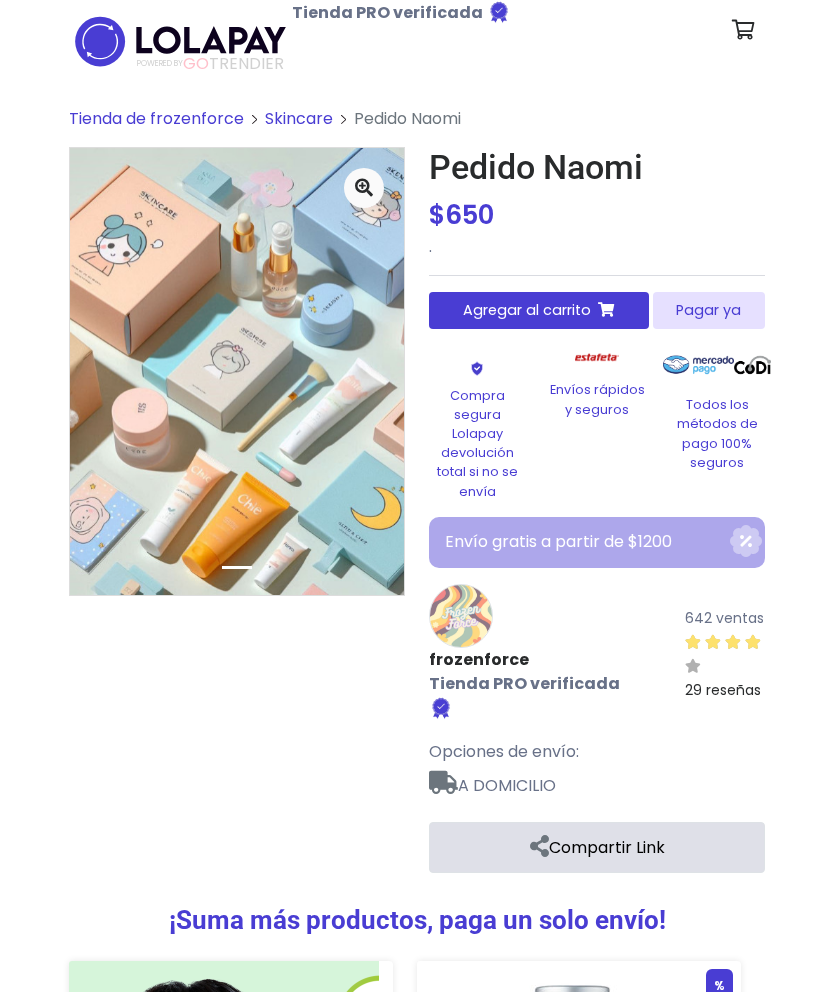click on "Agregar al carrito" at bounding box center [527, 310] 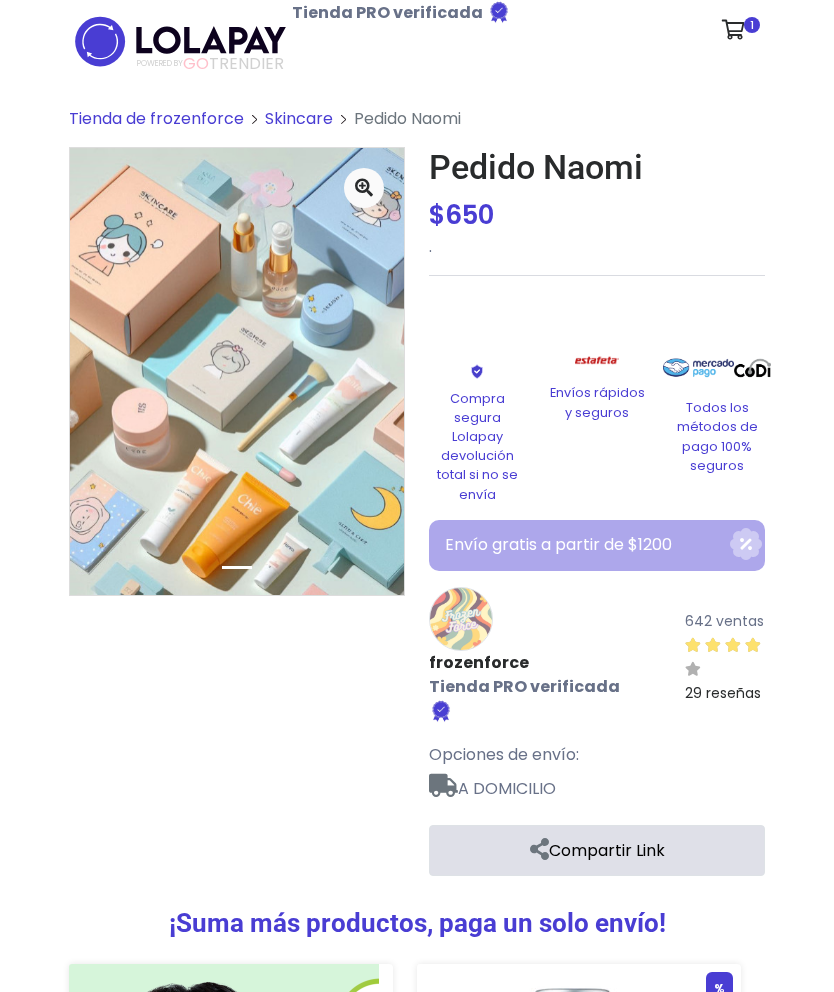 click on "Tienda de frozenforce" at bounding box center [156, 118] 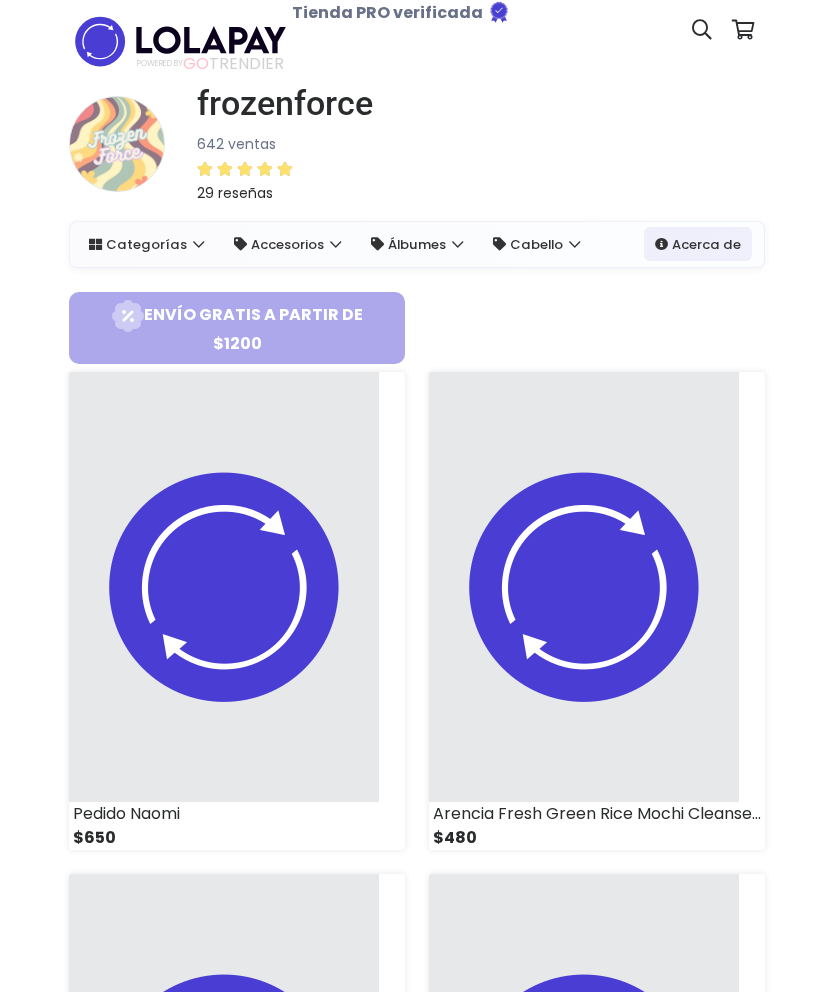 scroll, scrollTop: 0, scrollLeft: 0, axis: both 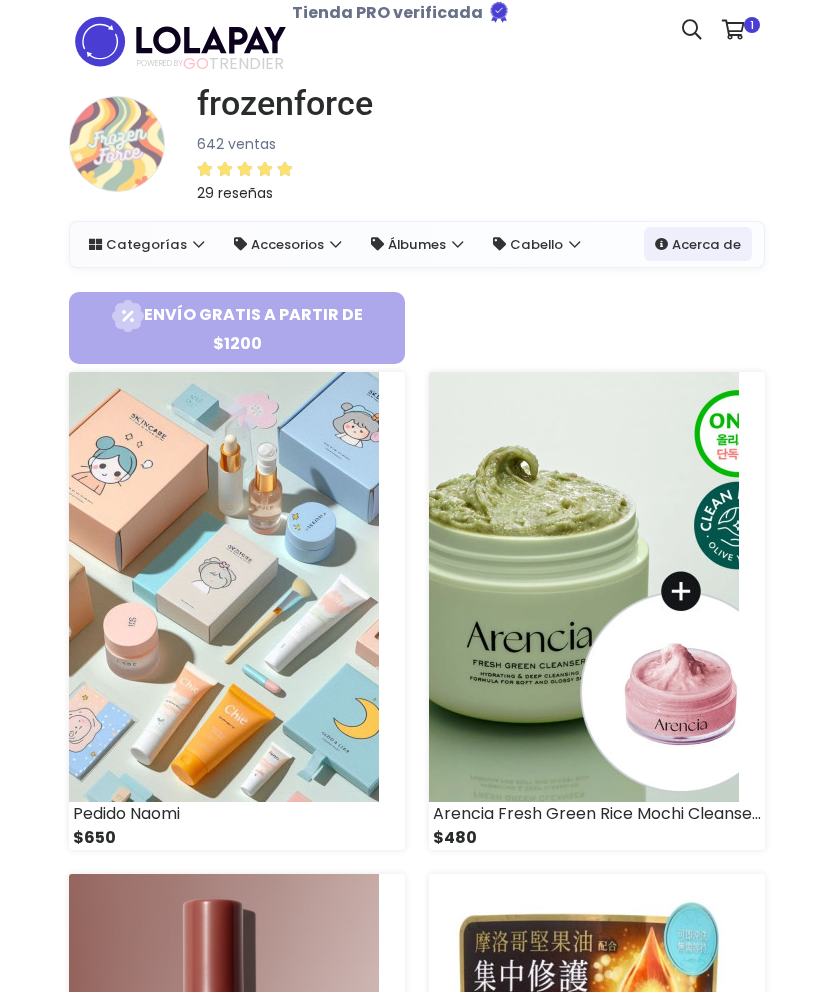 click at bounding box center (584, 587) 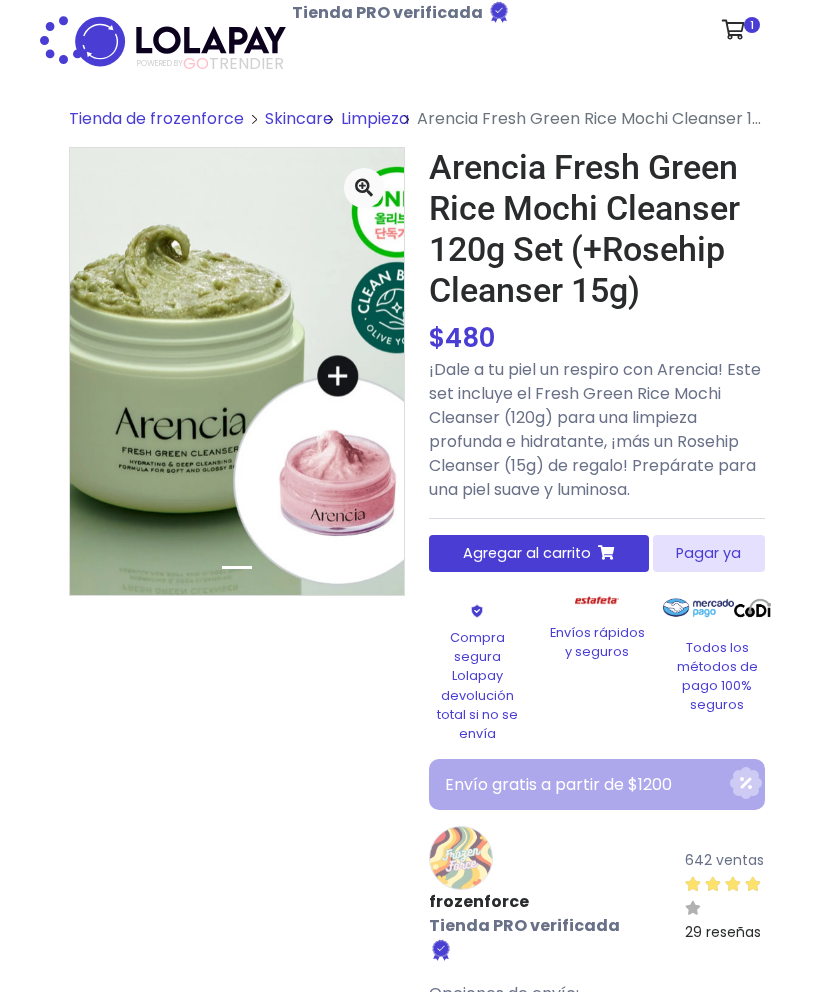 scroll, scrollTop: 0, scrollLeft: 0, axis: both 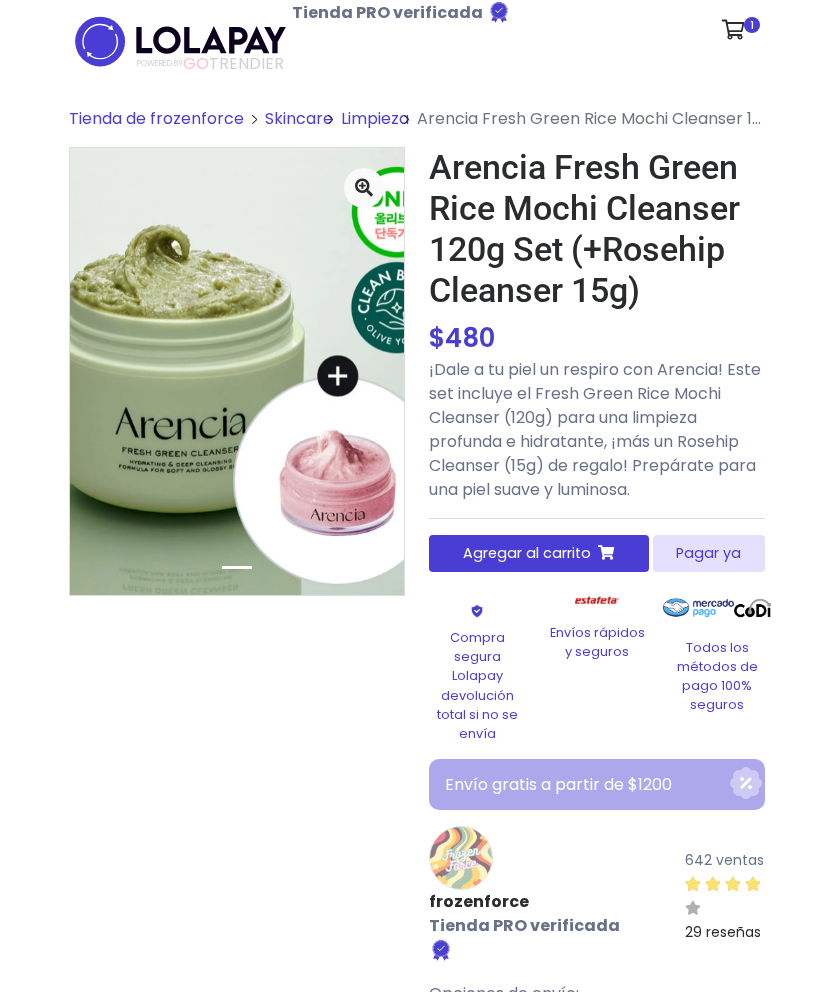 click on "Agregar al carrito" at bounding box center [527, 553] 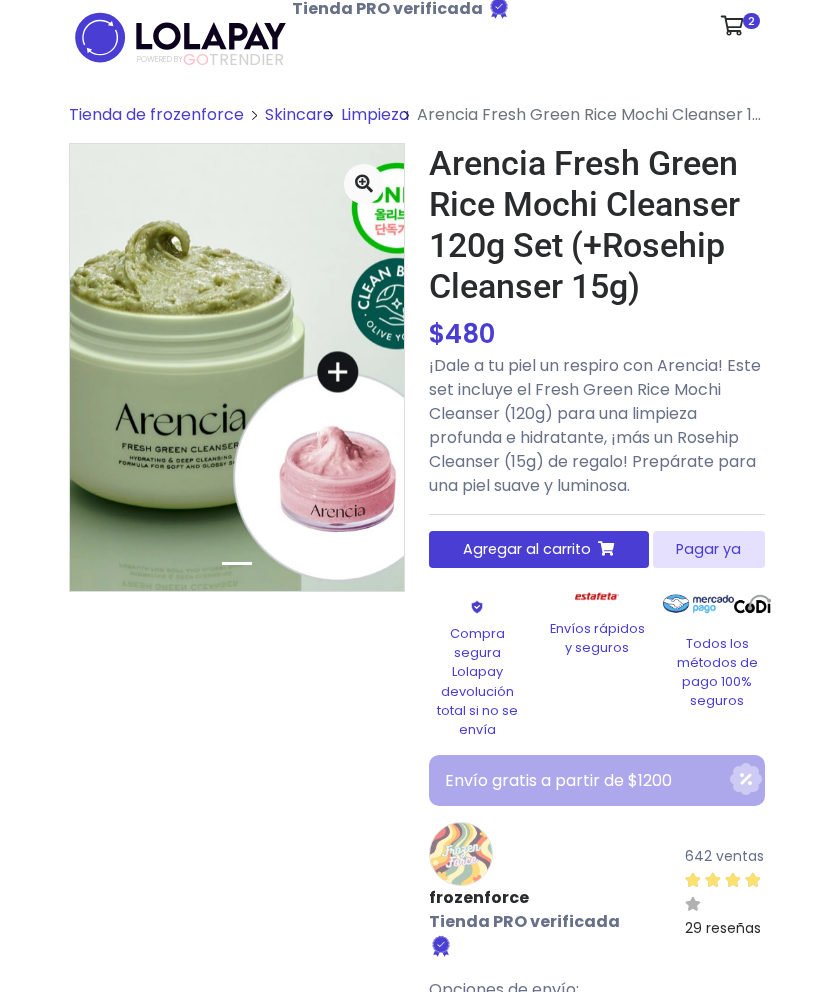 scroll, scrollTop: 0, scrollLeft: 0, axis: both 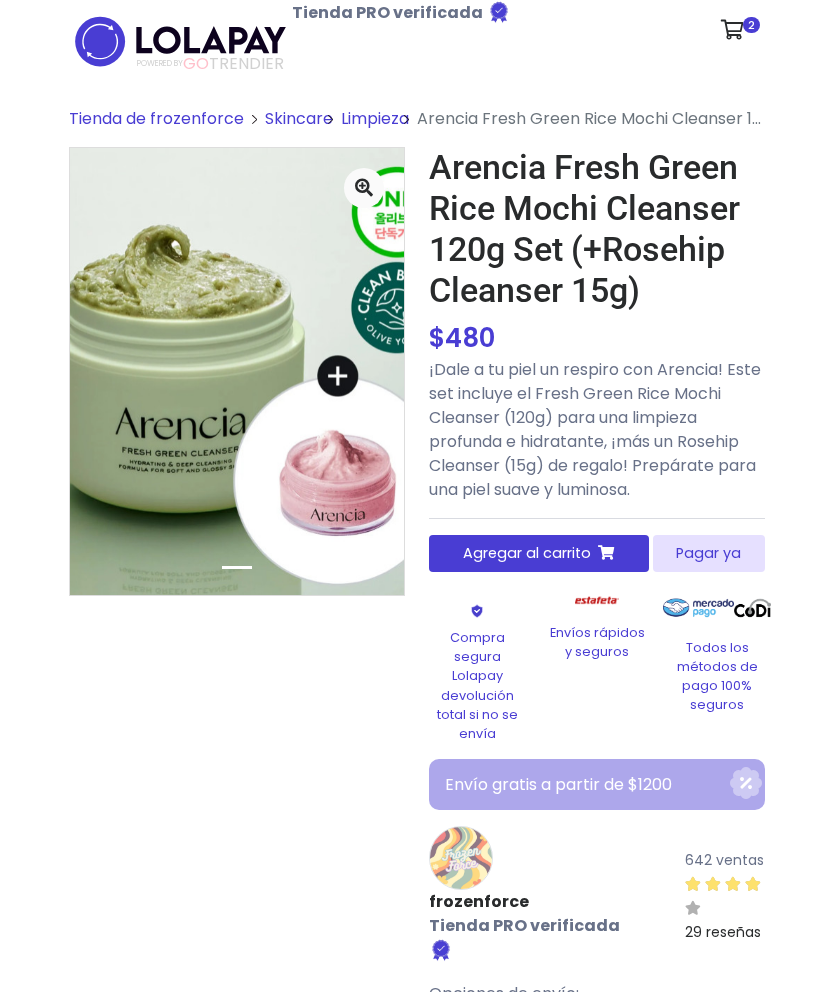 click at bounding box center (732, 30) 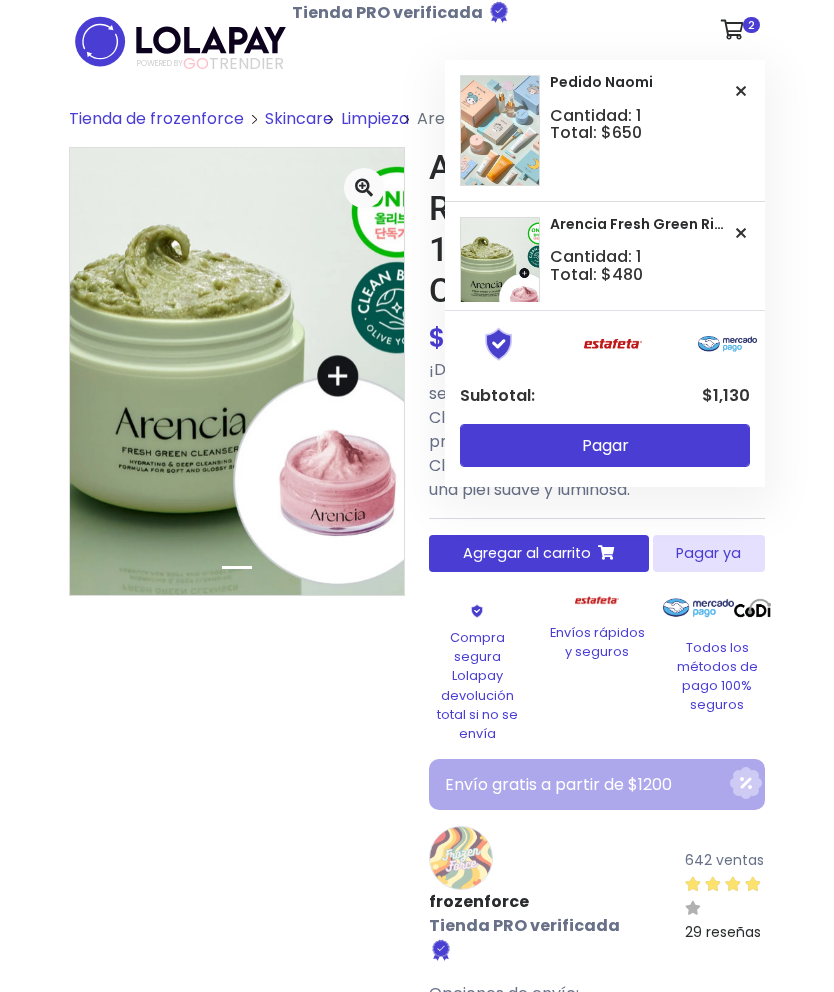 click at bounding box center (237, 635) 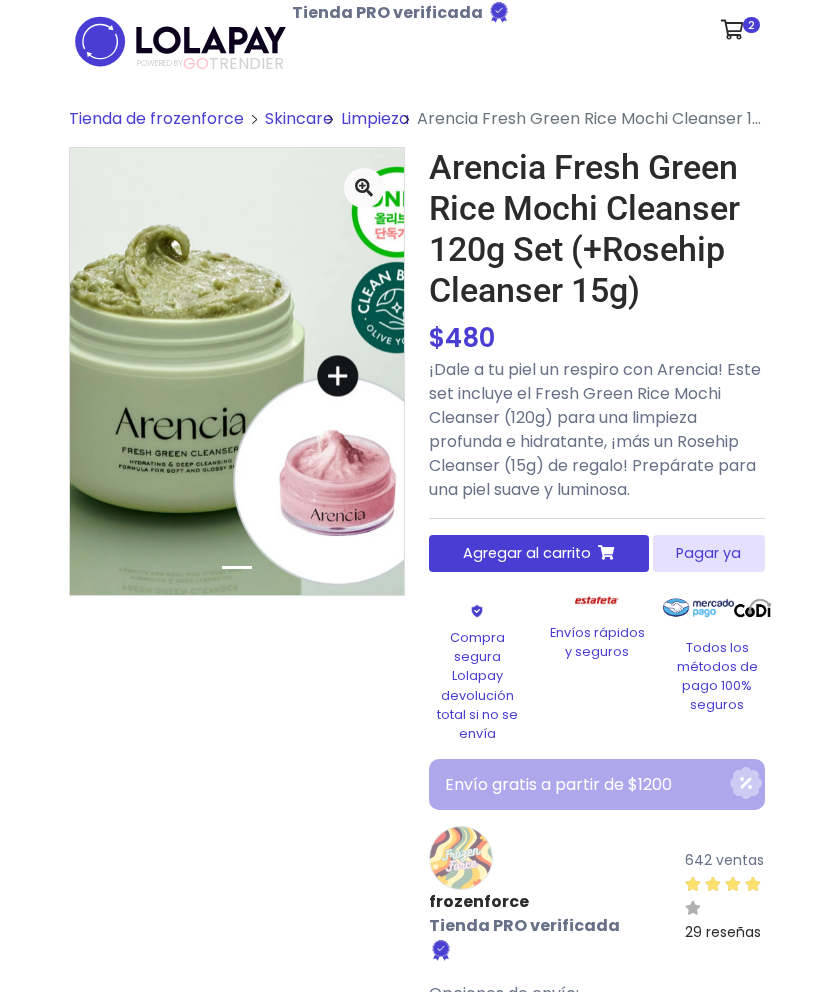 click on "Tienda de frozenforce" at bounding box center [156, 118] 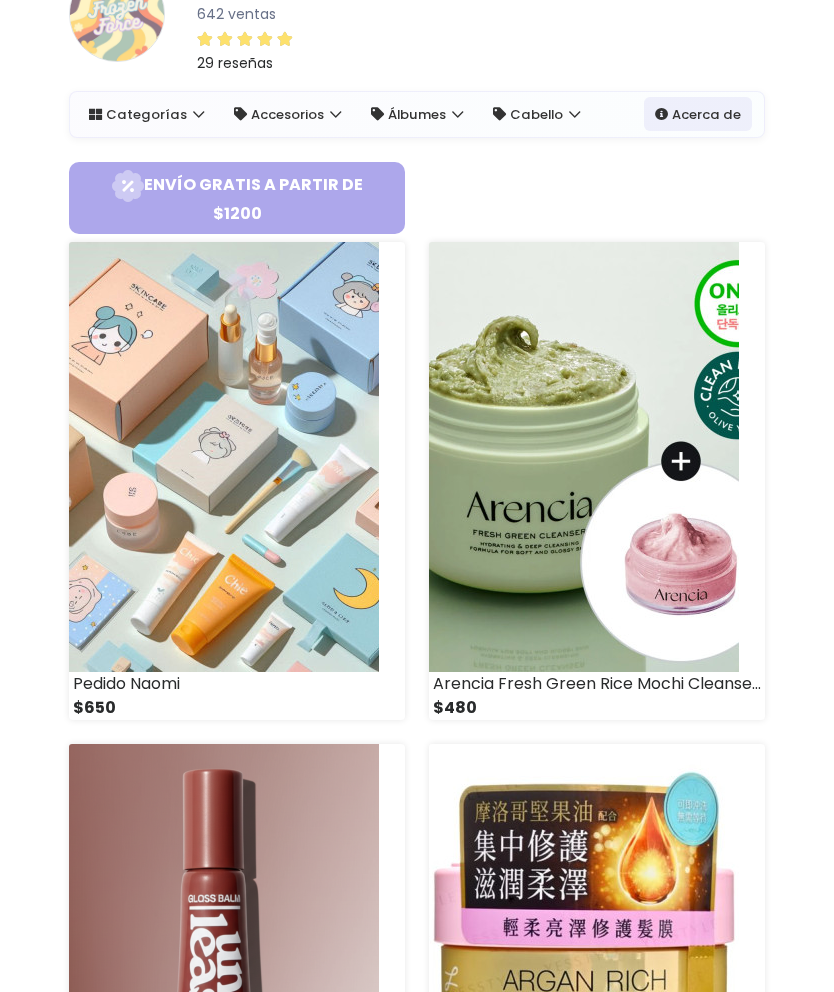 scroll, scrollTop: 0, scrollLeft: 0, axis: both 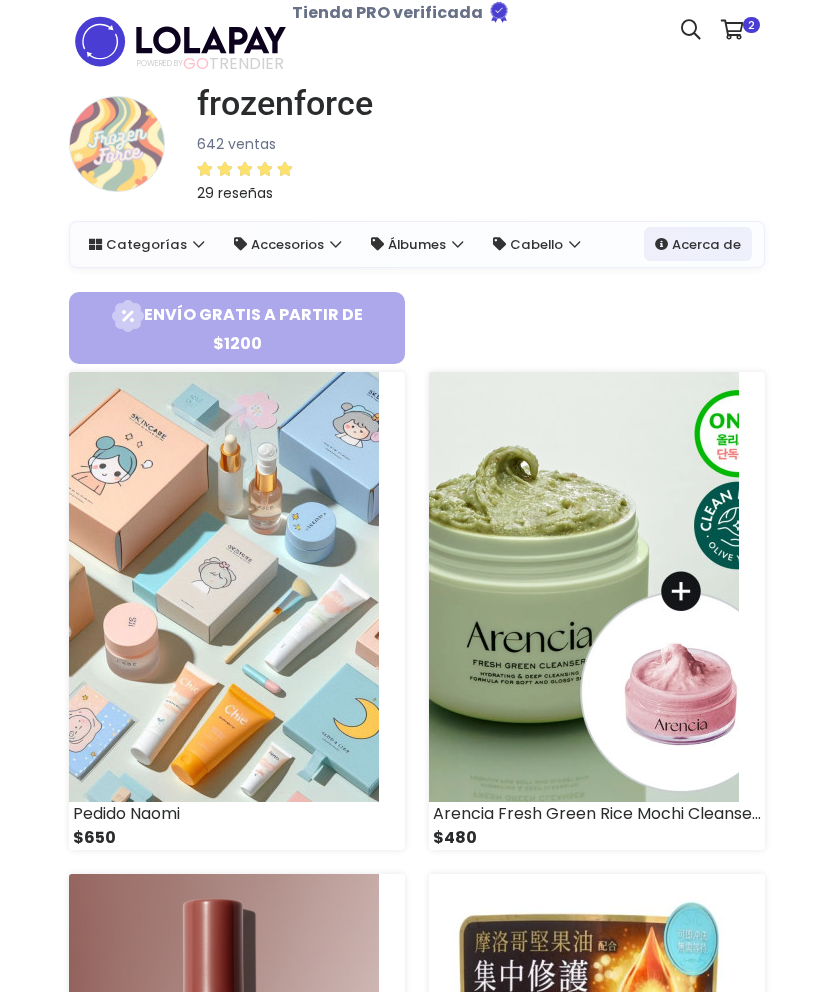 click on "Categorías" at bounding box center (146, 244) 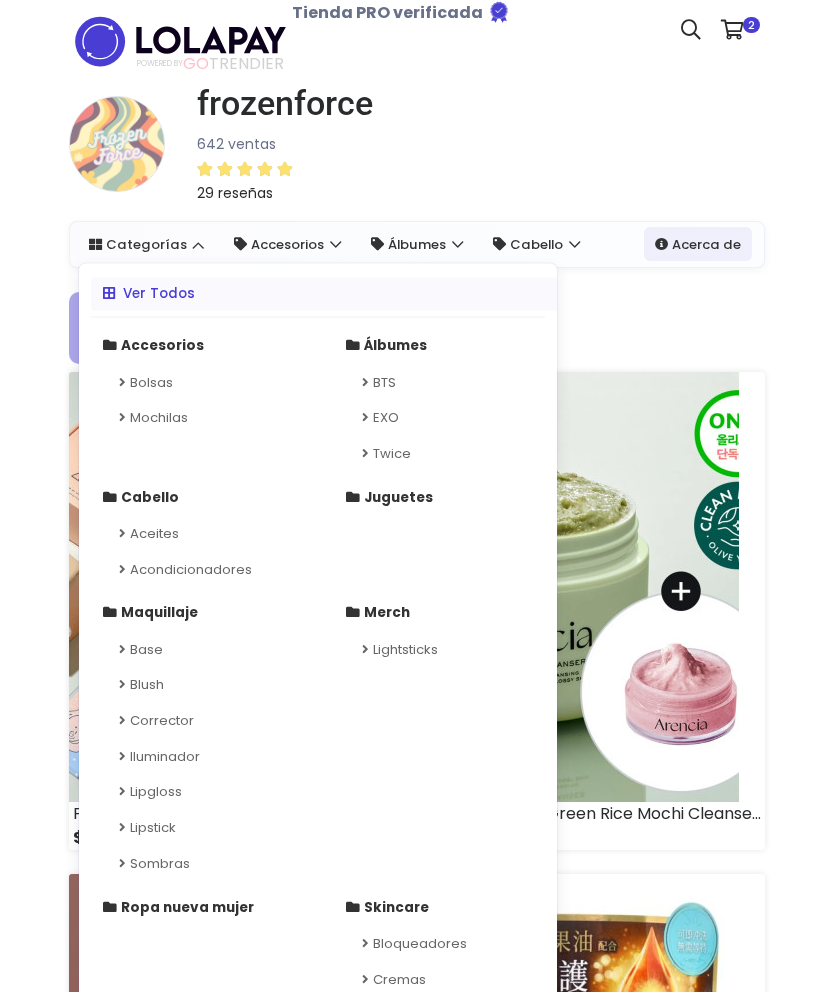 click on "Envío gratis a partir de $1200" at bounding box center [417, 328] 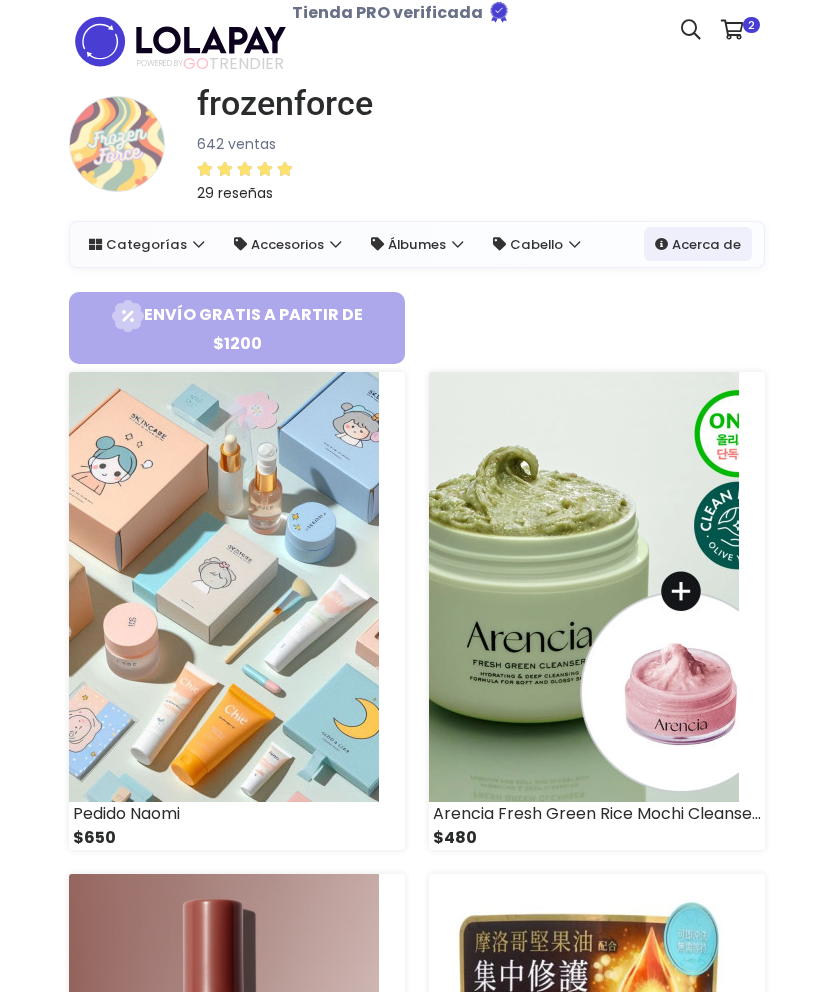 click on "frozenforce
642 ventas
29 reseñas" at bounding box center (417, 151) 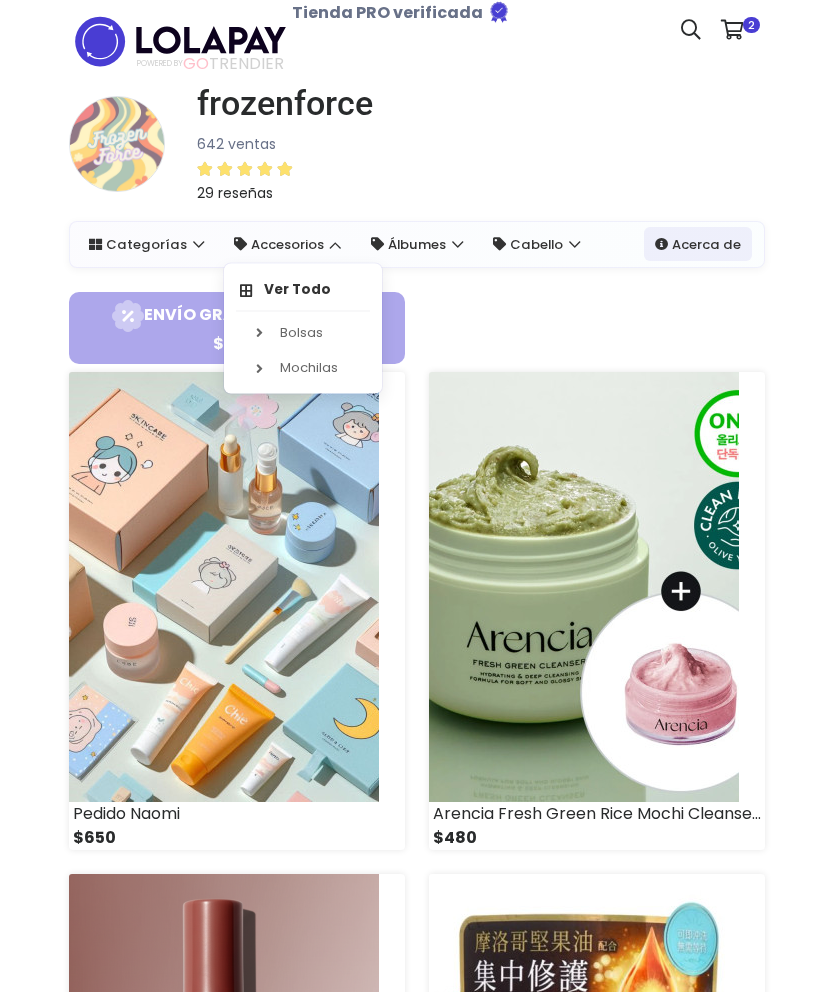 click on "frozenforce
642 ventas
29 reseñas" at bounding box center (417, 151) 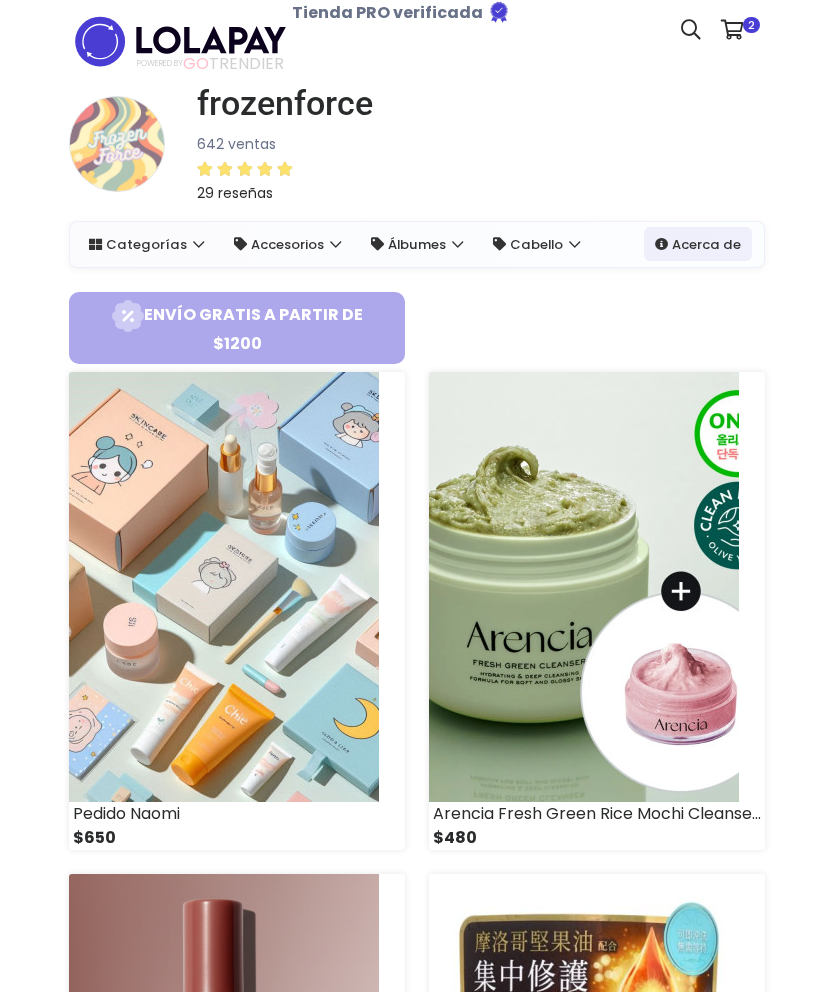 click on "Álbumes" at bounding box center (417, 244) 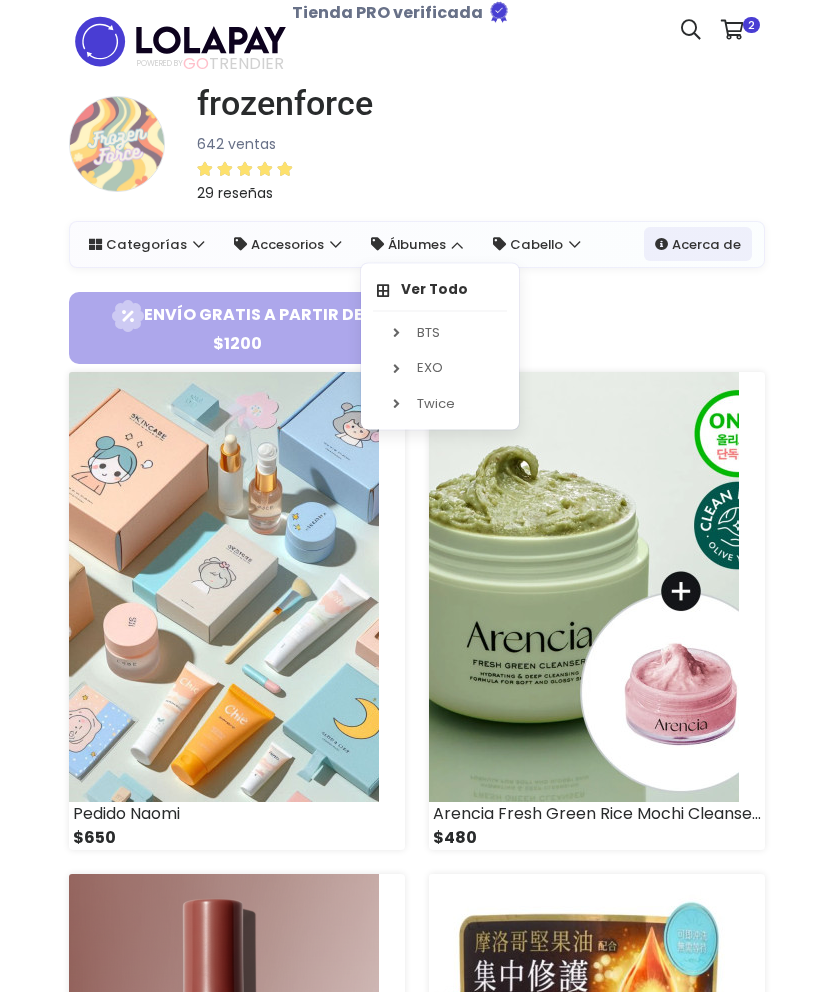 click on "Envío gratis a partir de $1200" at bounding box center (417, 328) 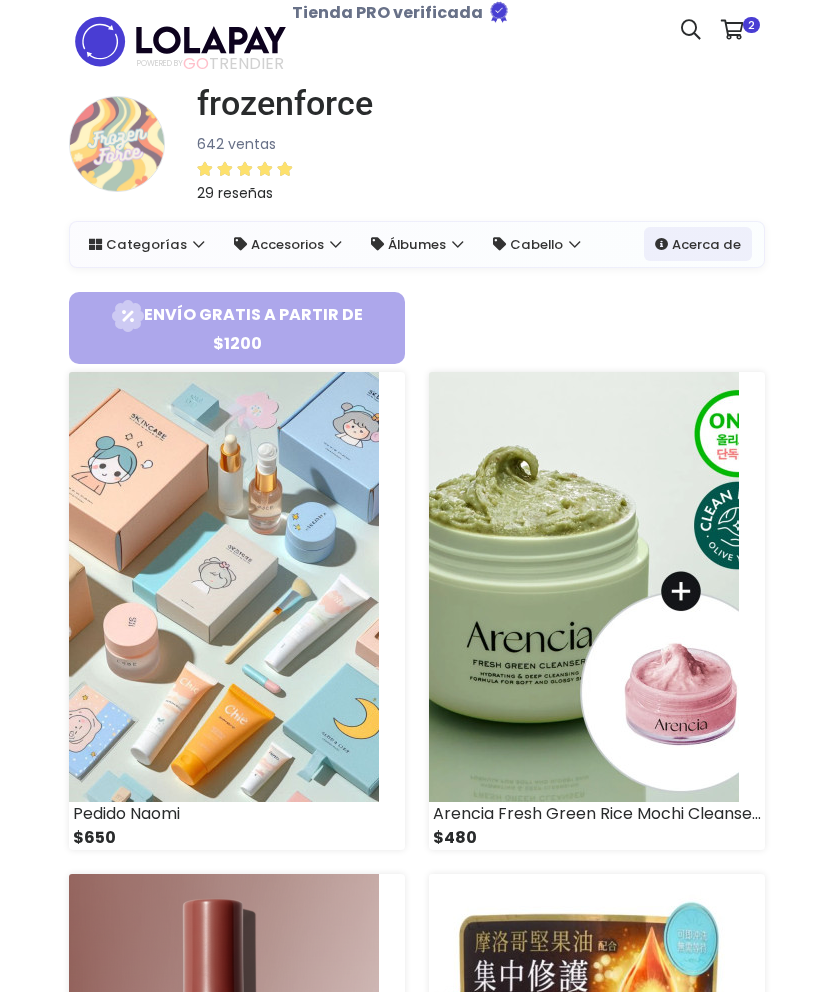click on "Cabello" at bounding box center (536, 244) 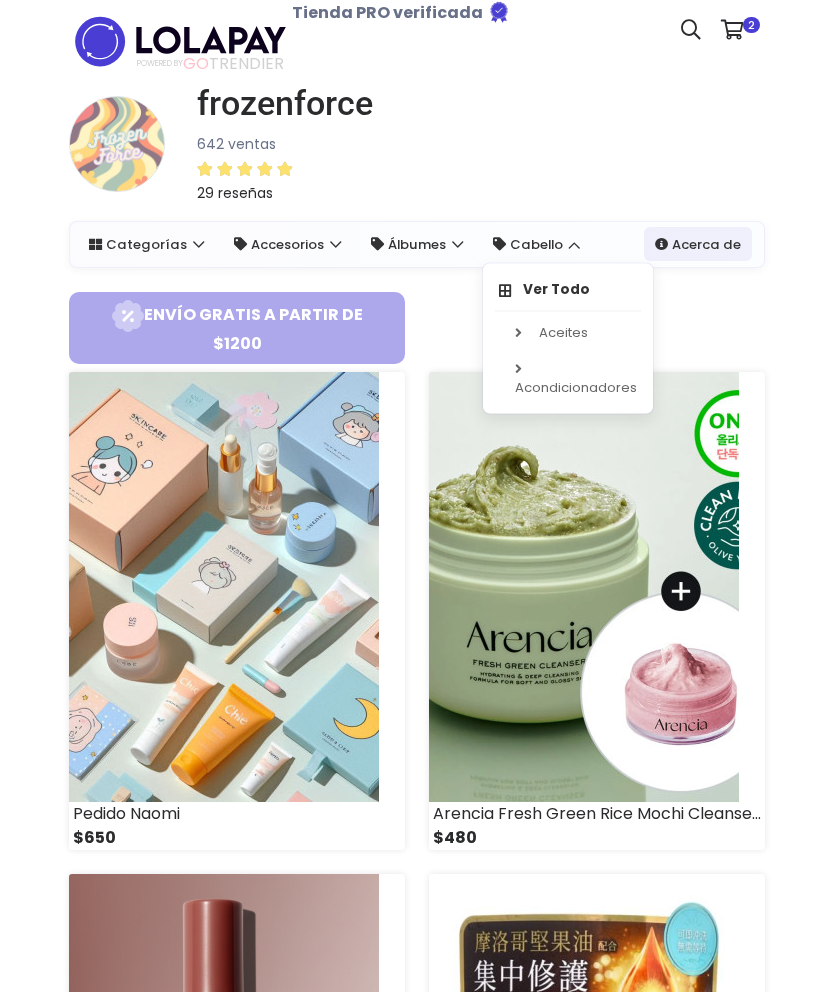 click on "frozenforce
642 ventas
29 reseñas" at bounding box center (417, 151) 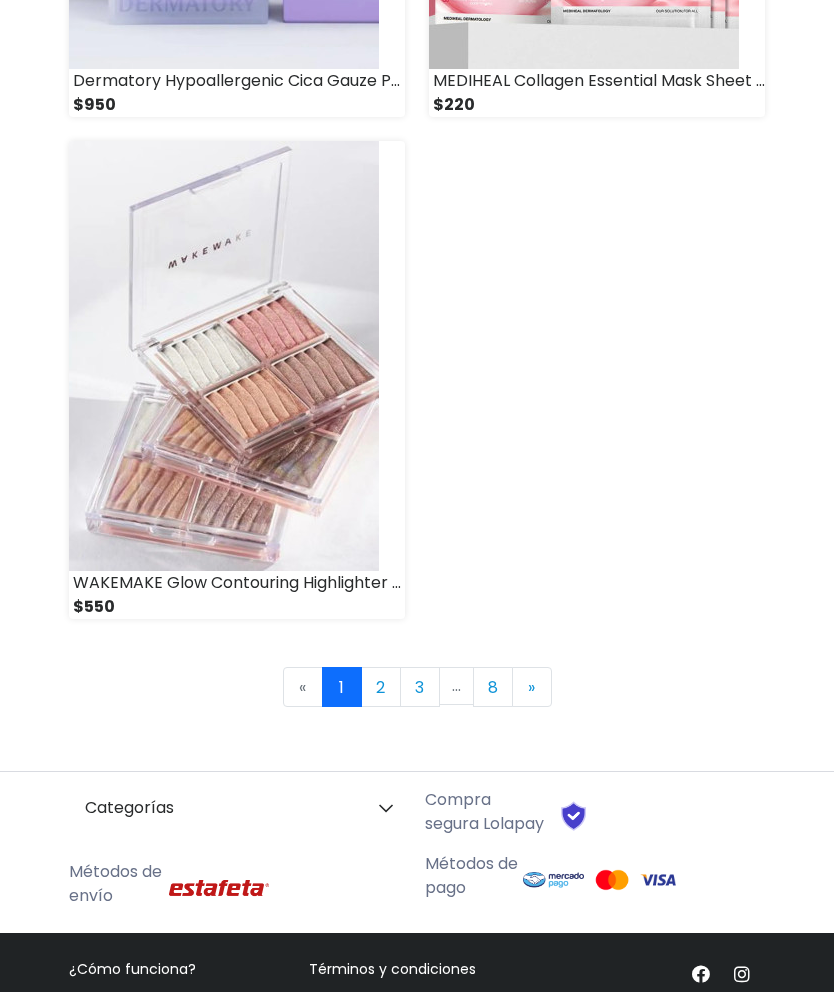 scroll, scrollTop: 6269, scrollLeft: 0, axis: vertical 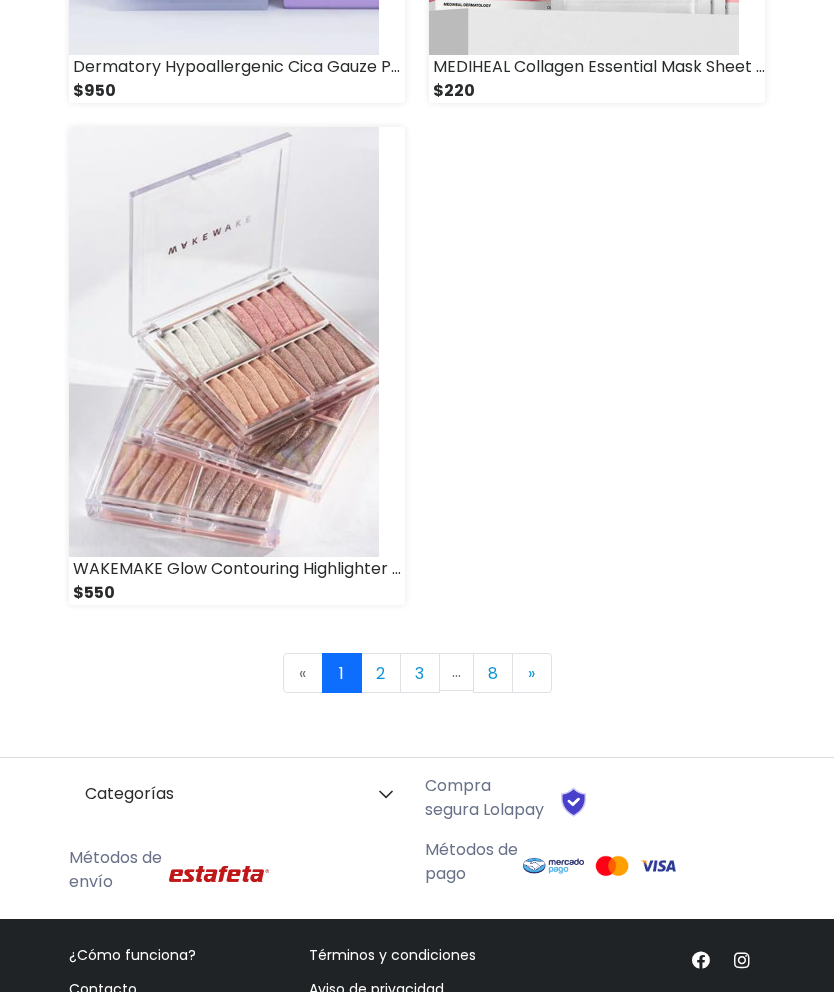 click on "2" at bounding box center [381, 673] 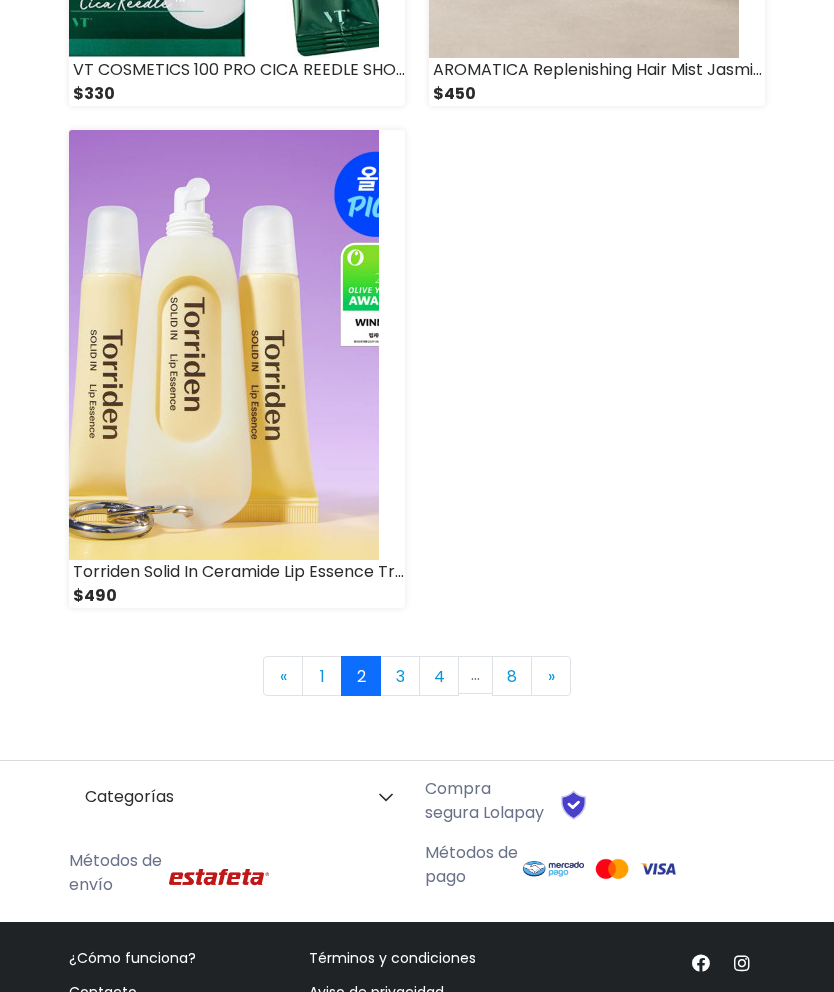 scroll, scrollTop: 6281, scrollLeft: 0, axis: vertical 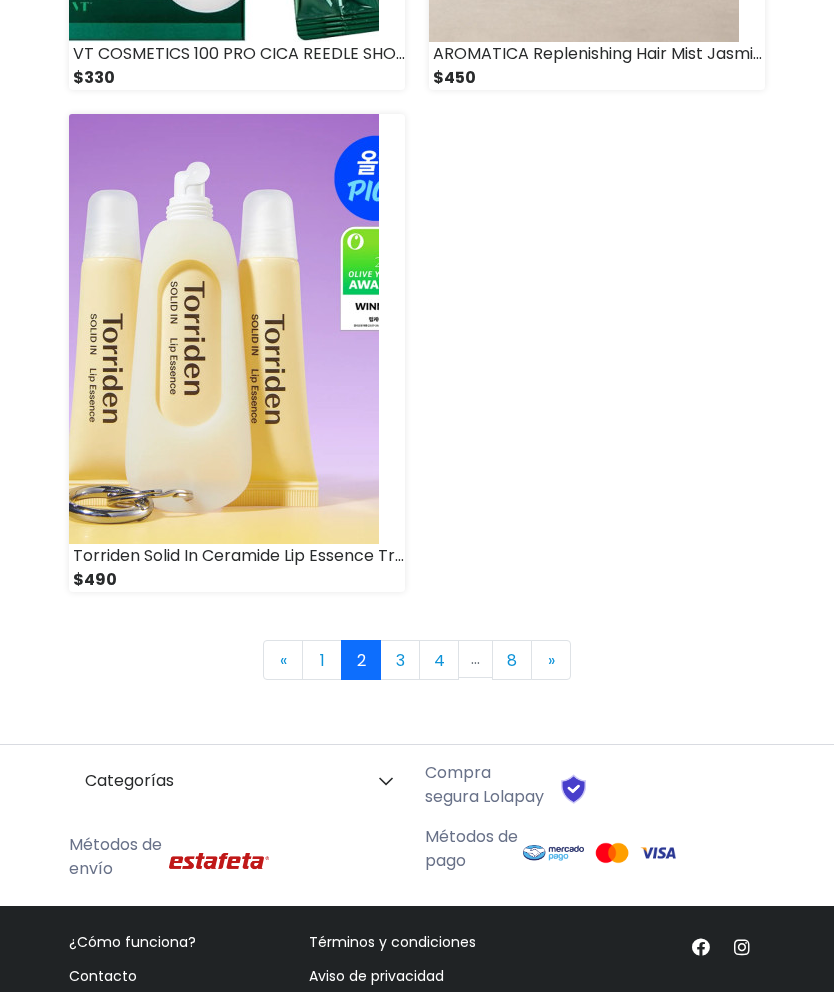 click on "8" at bounding box center (512, 661) 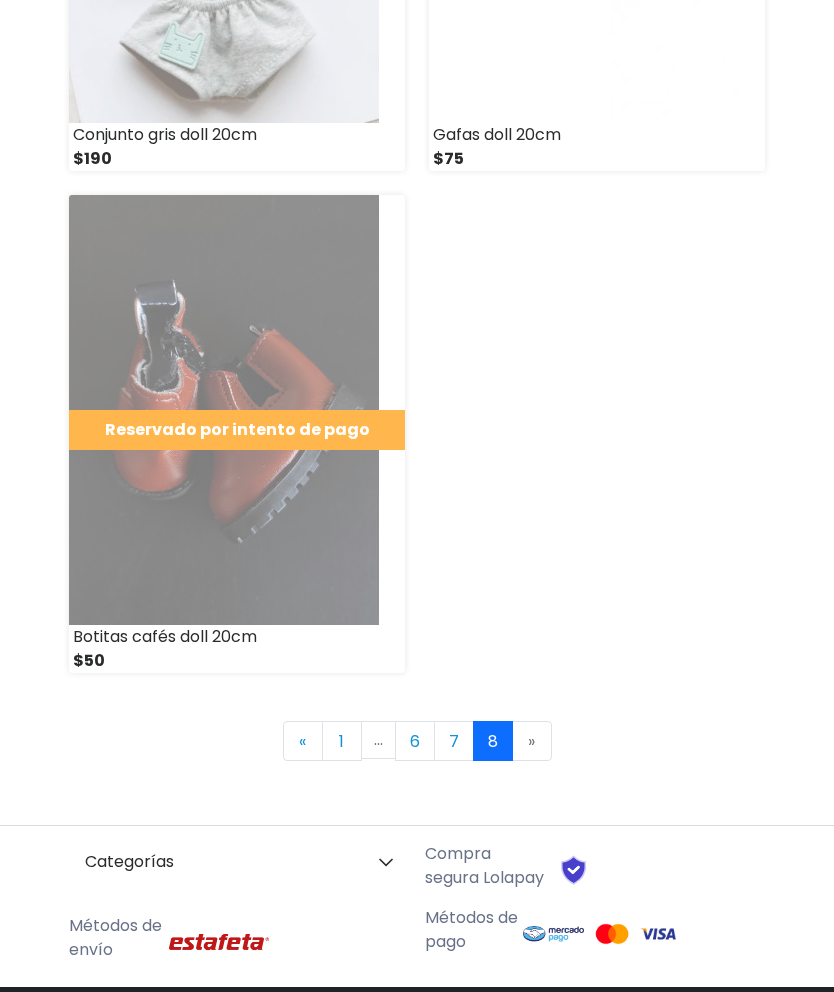 scroll, scrollTop: 4695, scrollLeft: 0, axis: vertical 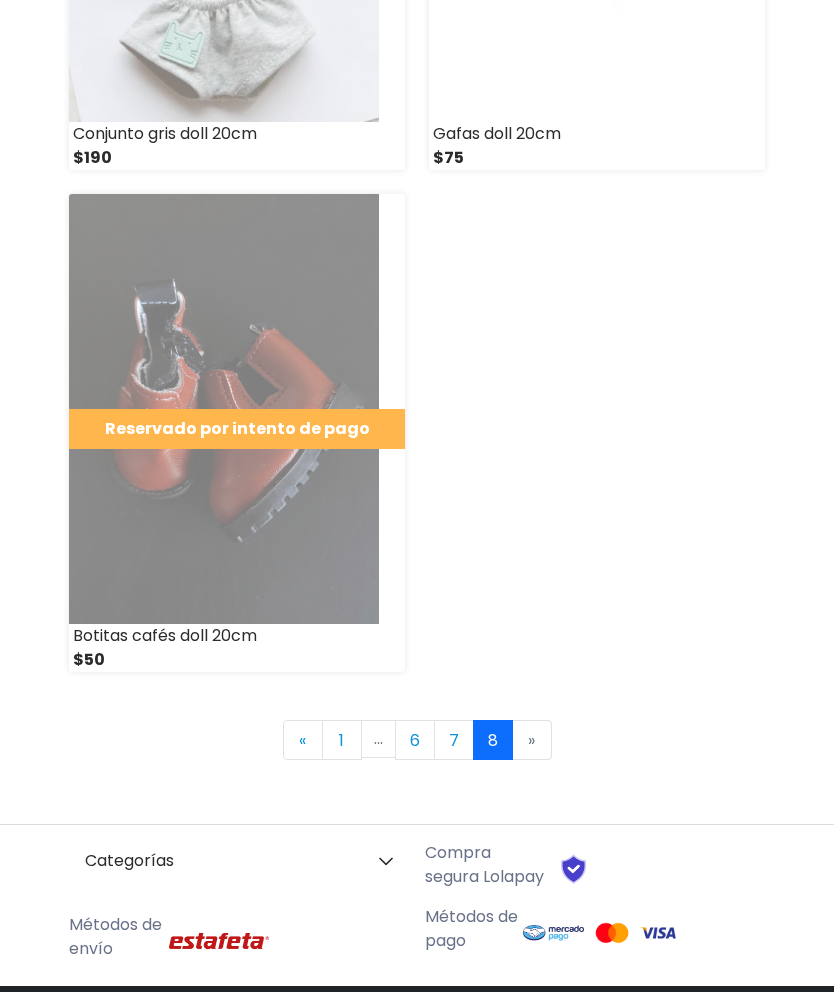 click on "7" at bounding box center (454, 741) 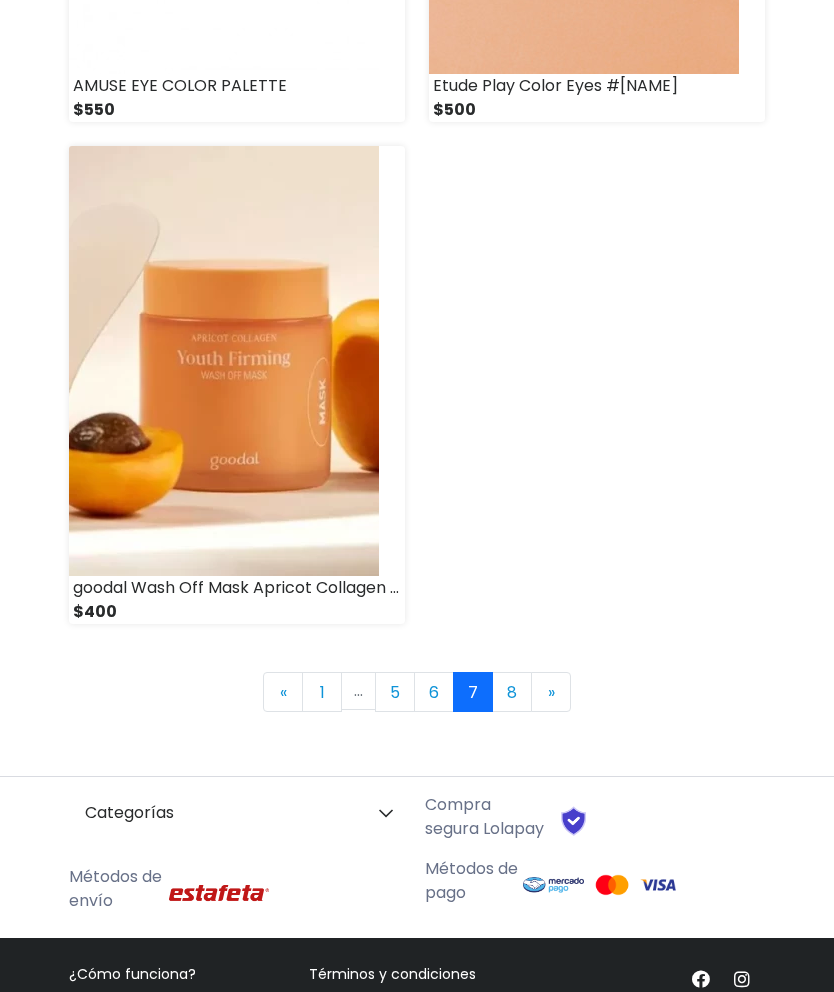 scroll, scrollTop: 6251, scrollLeft: 0, axis: vertical 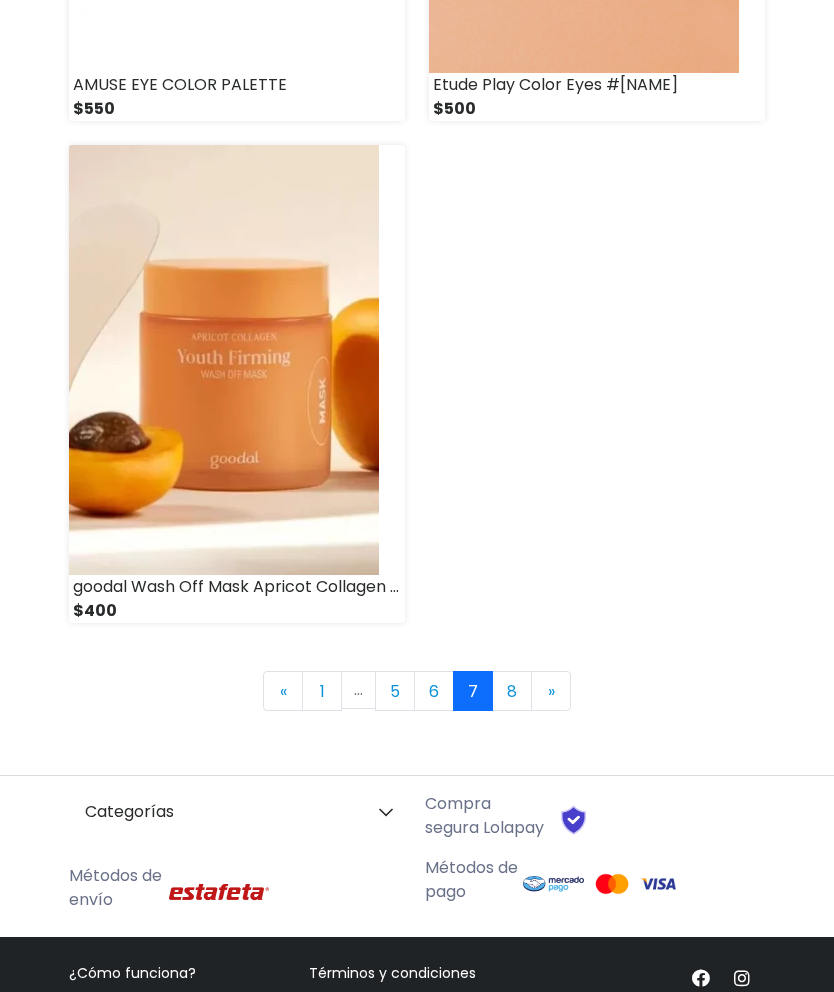 click on "6" at bounding box center (434, 691) 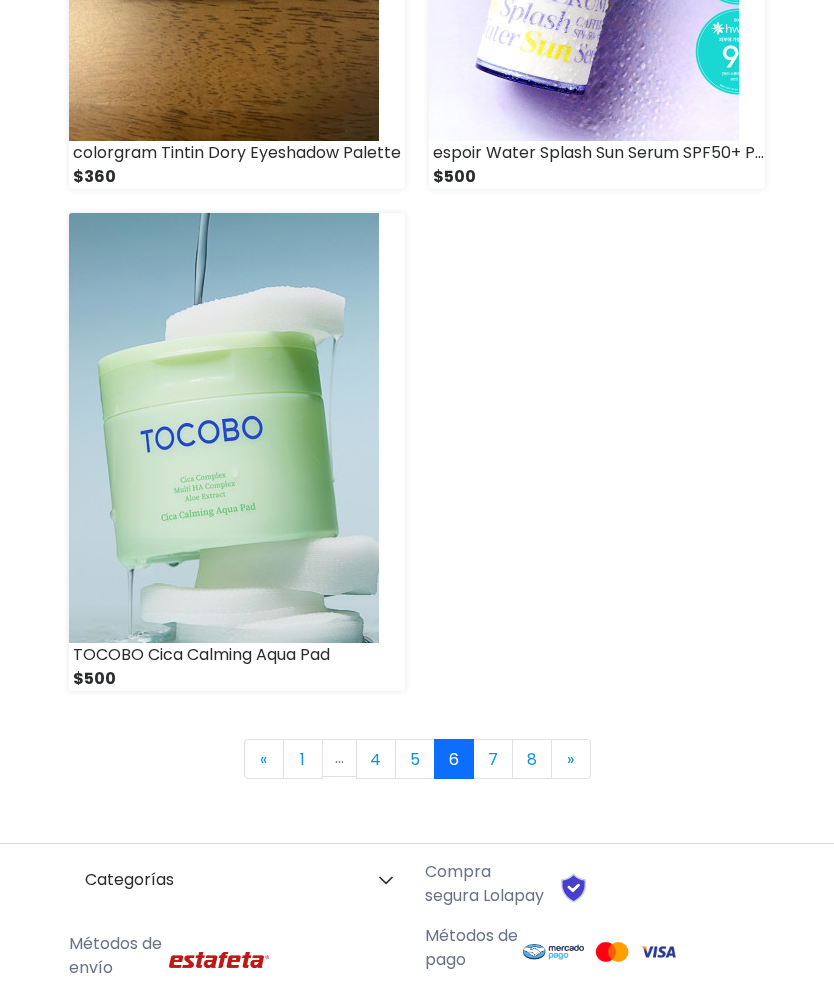 scroll, scrollTop: 6171, scrollLeft: 0, axis: vertical 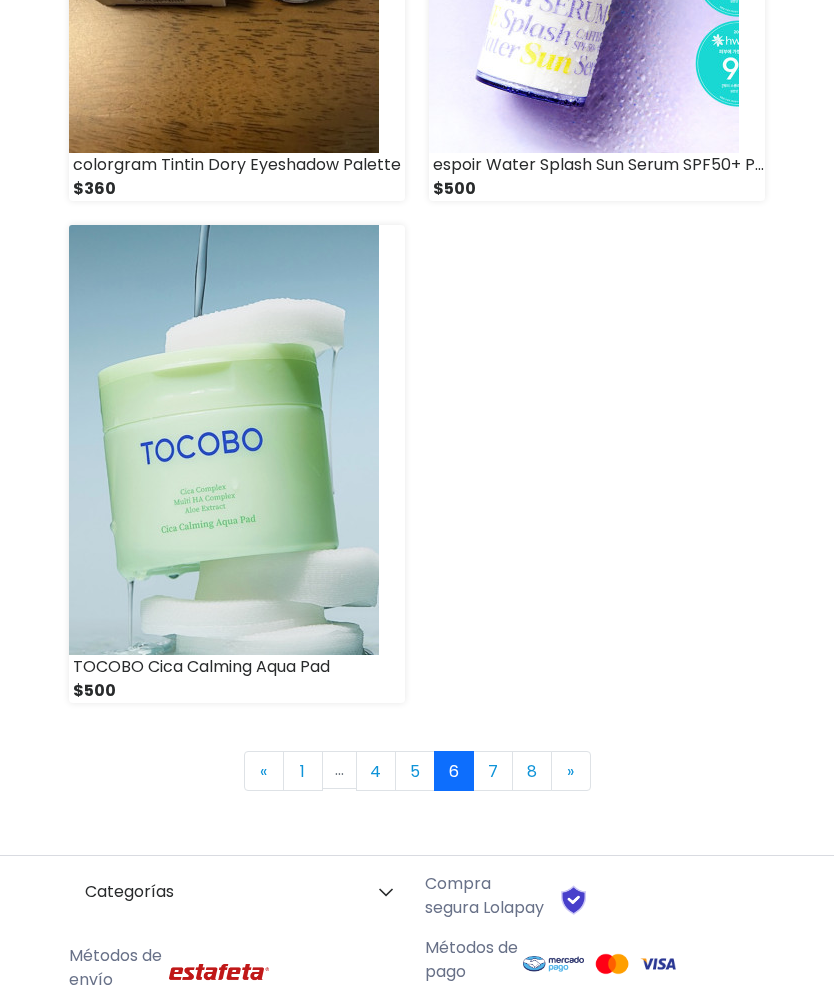 click on "5" at bounding box center (415, 771) 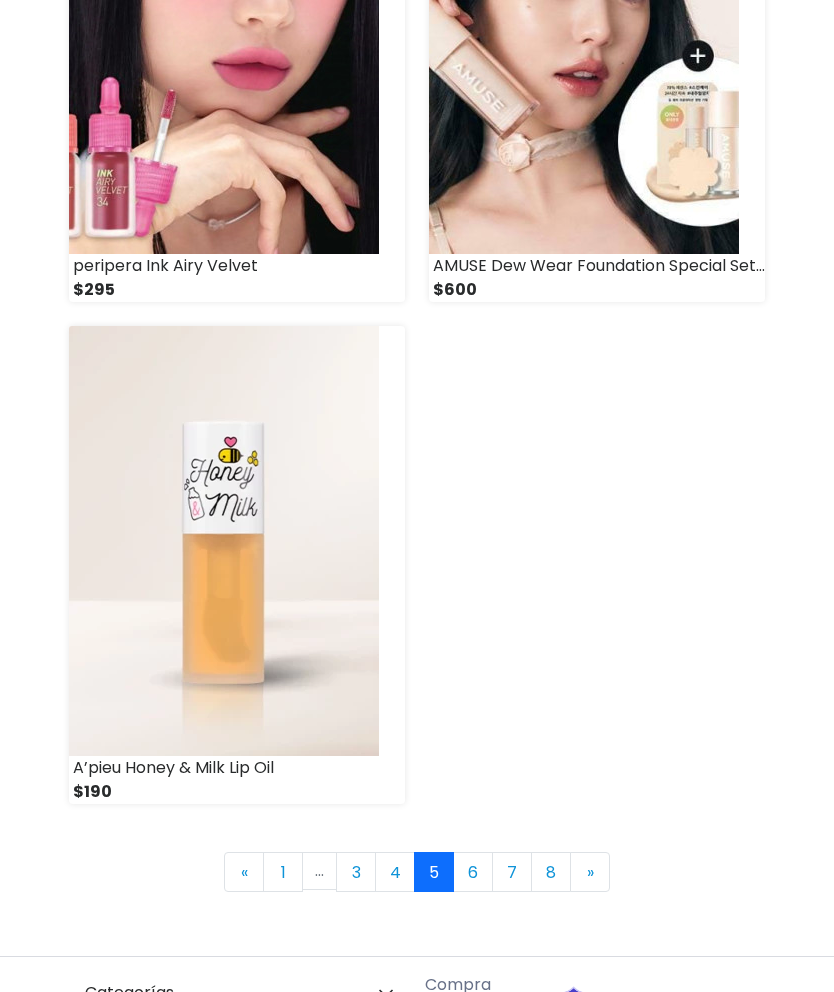 scroll, scrollTop: 6086, scrollLeft: 0, axis: vertical 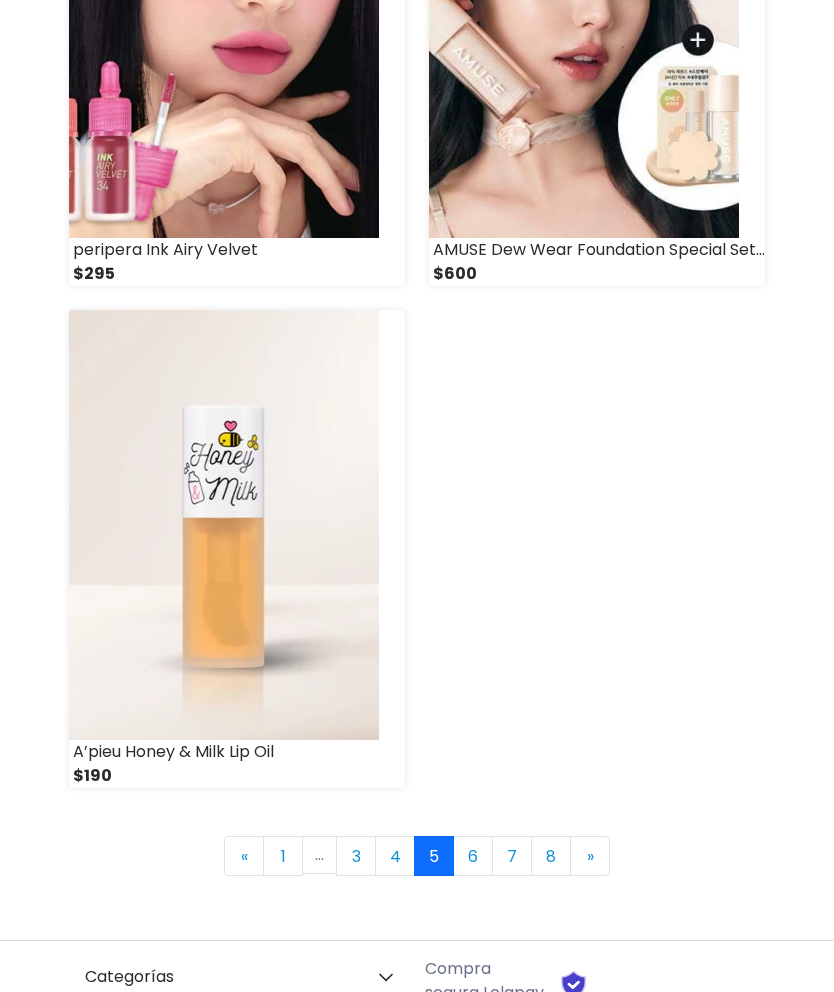 click at bounding box center [224, 525] 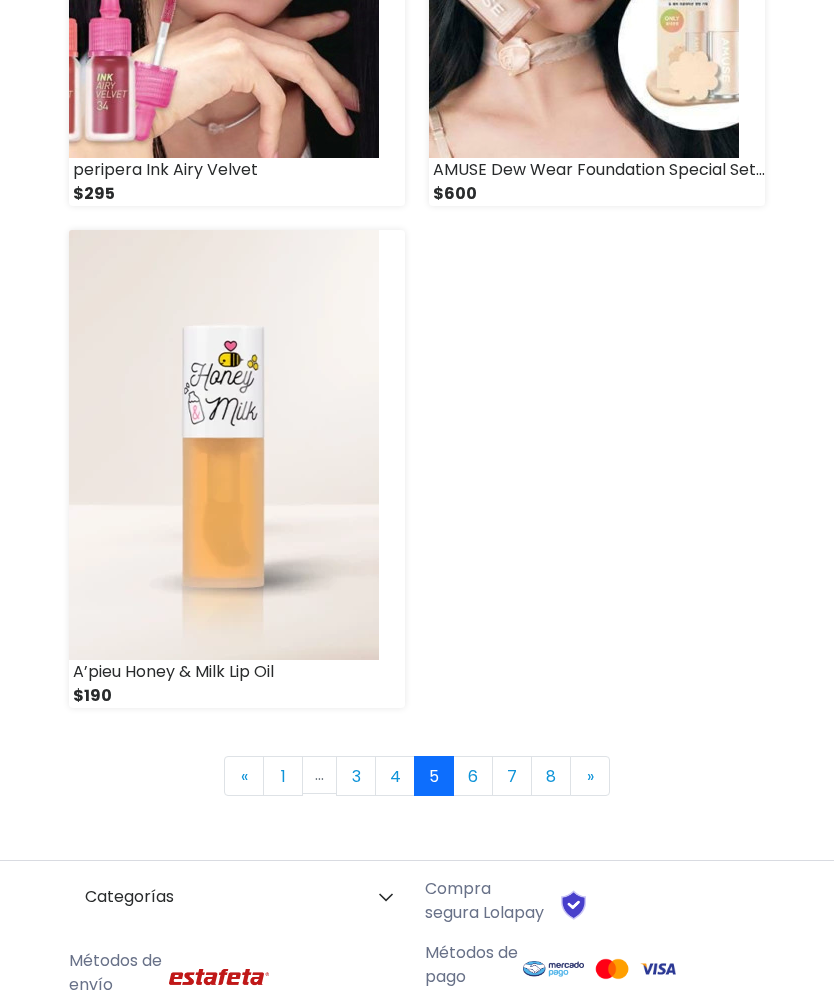 click on "4" at bounding box center [395, 776] 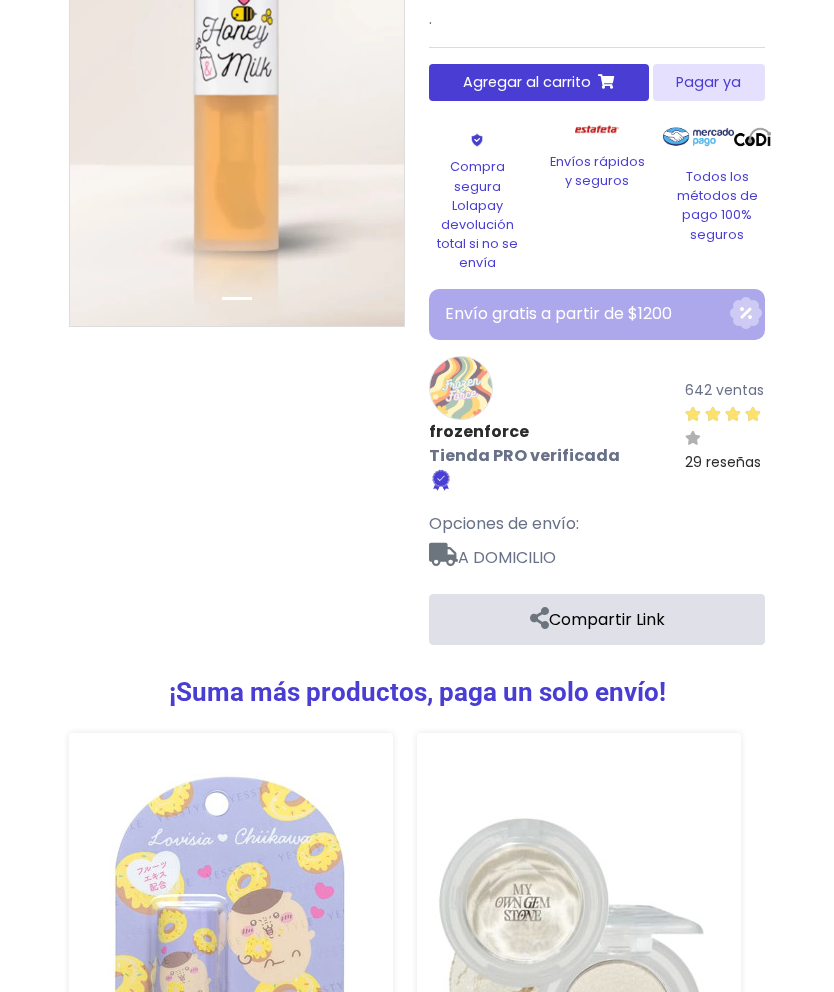 scroll, scrollTop: 0, scrollLeft: 0, axis: both 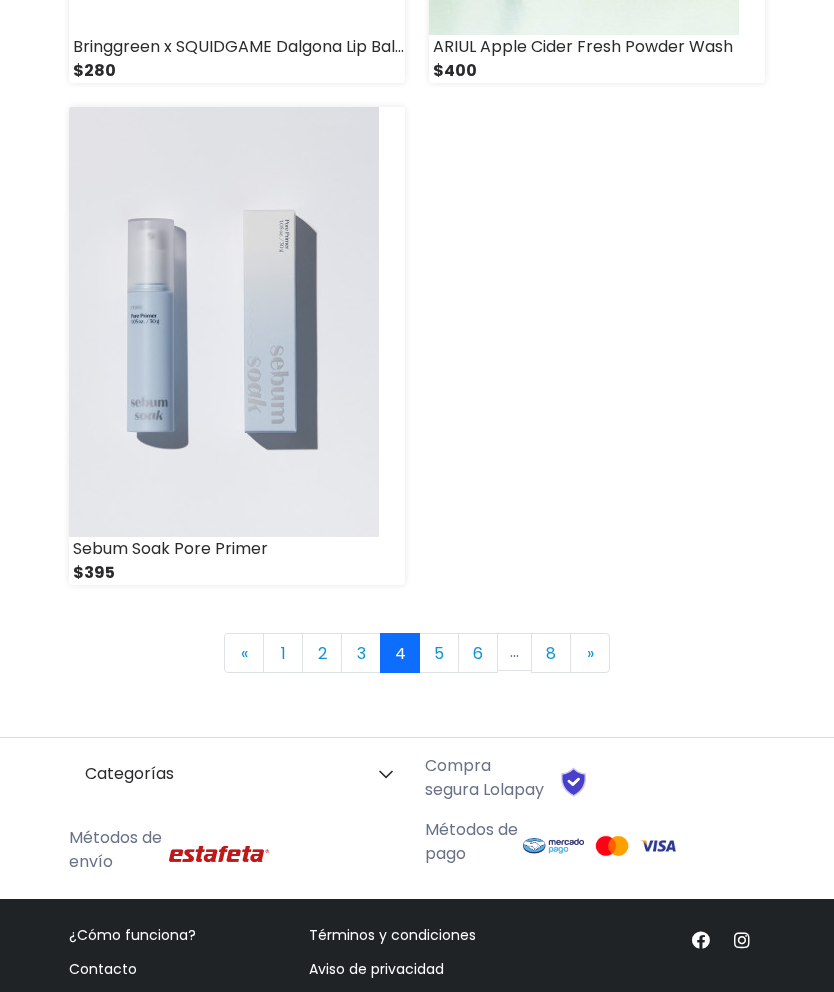 click on "3" at bounding box center (361, 653) 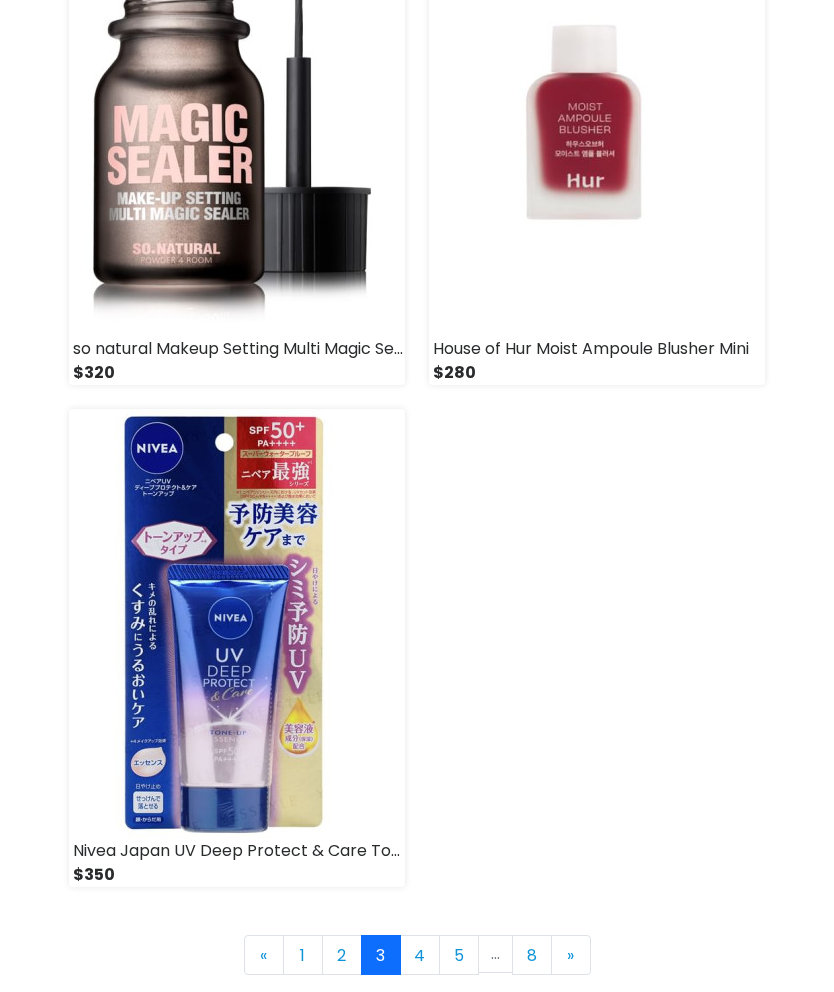 scroll, scrollTop: 5988, scrollLeft: 0, axis: vertical 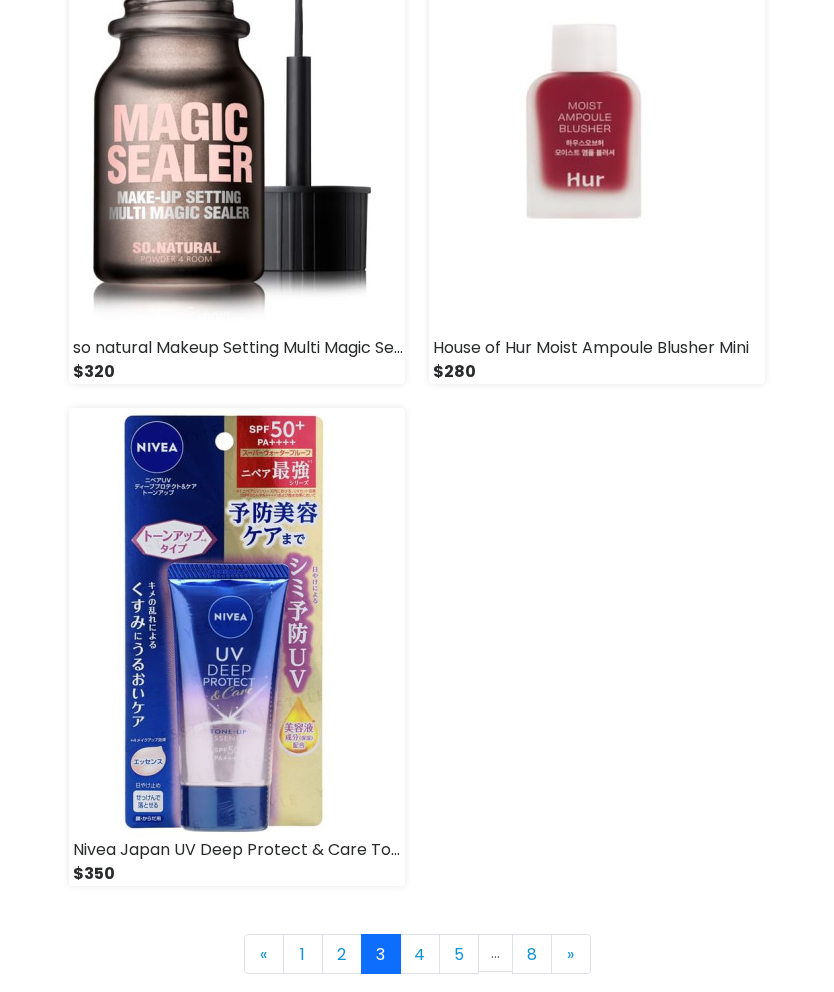 click on "2" at bounding box center [342, 954] 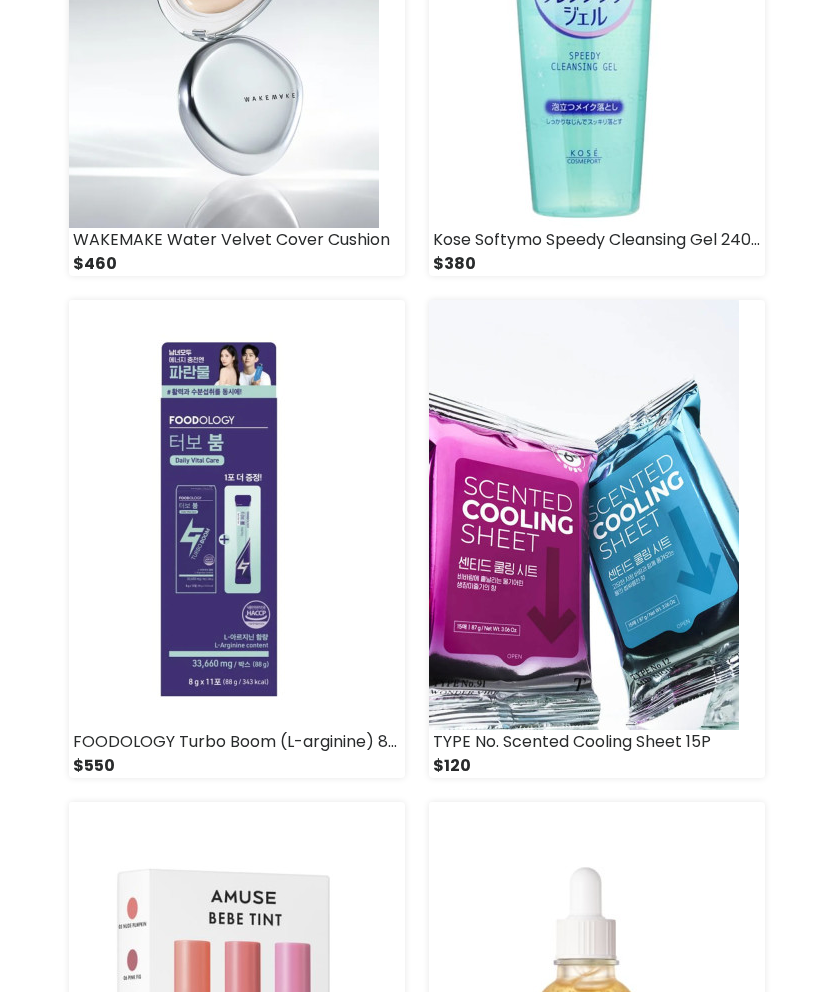 scroll, scrollTop: 2074, scrollLeft: 0, axis: vertical 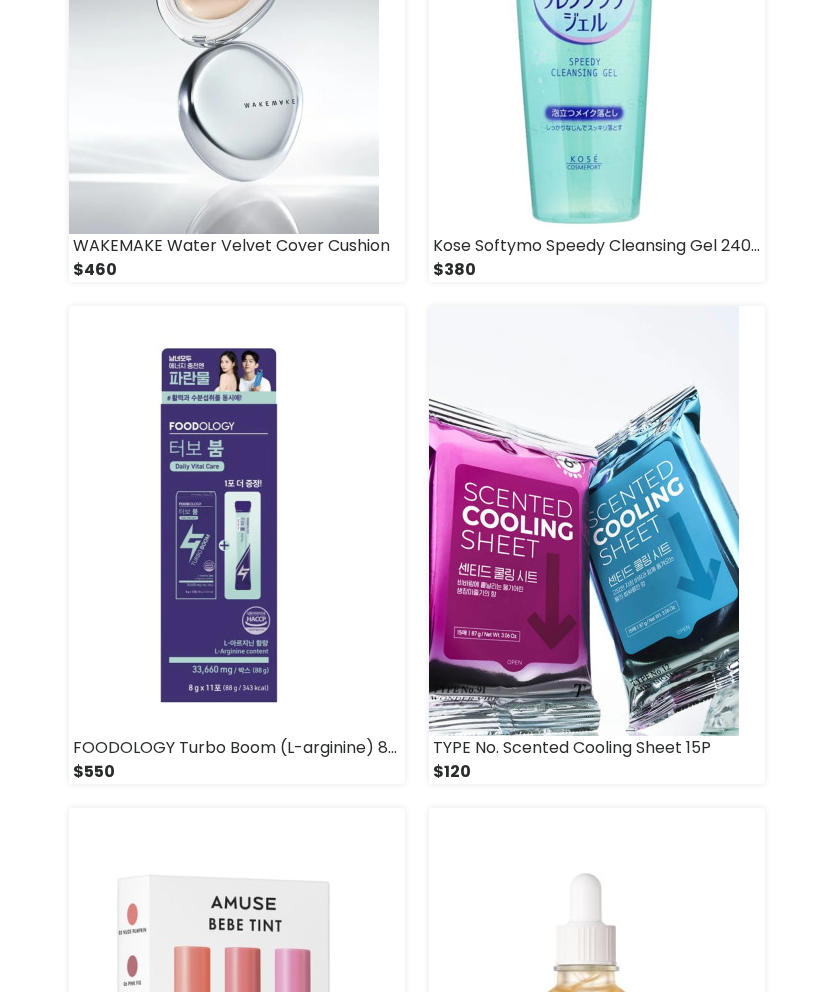 click on "TYPE No. Scented Cooling Sheet 15P" at bounding box center [597, 748] 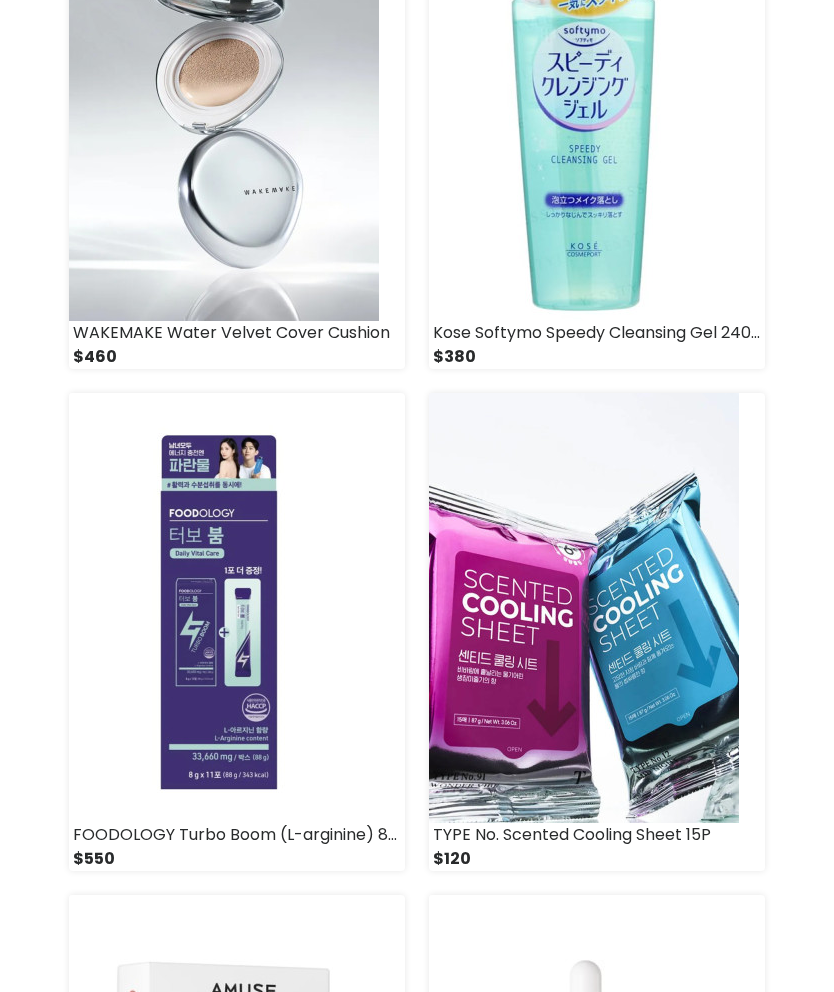 scroll, scrollTop: 2289, scrollLeft: 0, axis: vertical 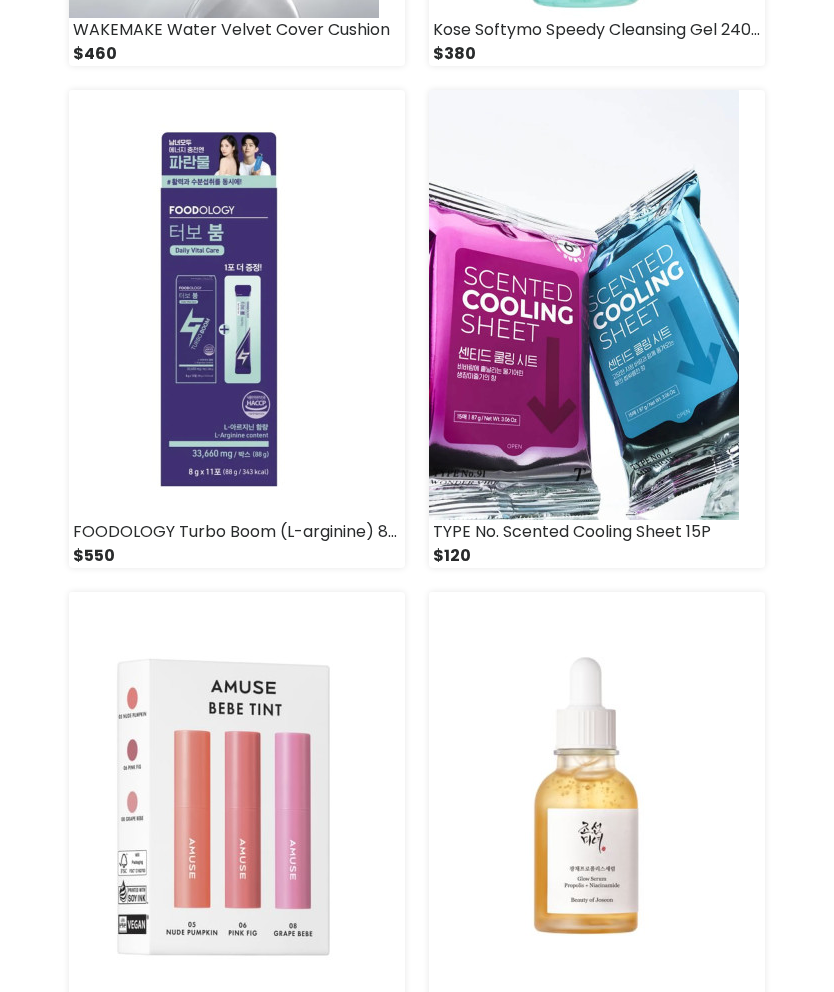 click on "TYPE No. Scented Cooling Sheet 15P" at bounding box center [597, 533] 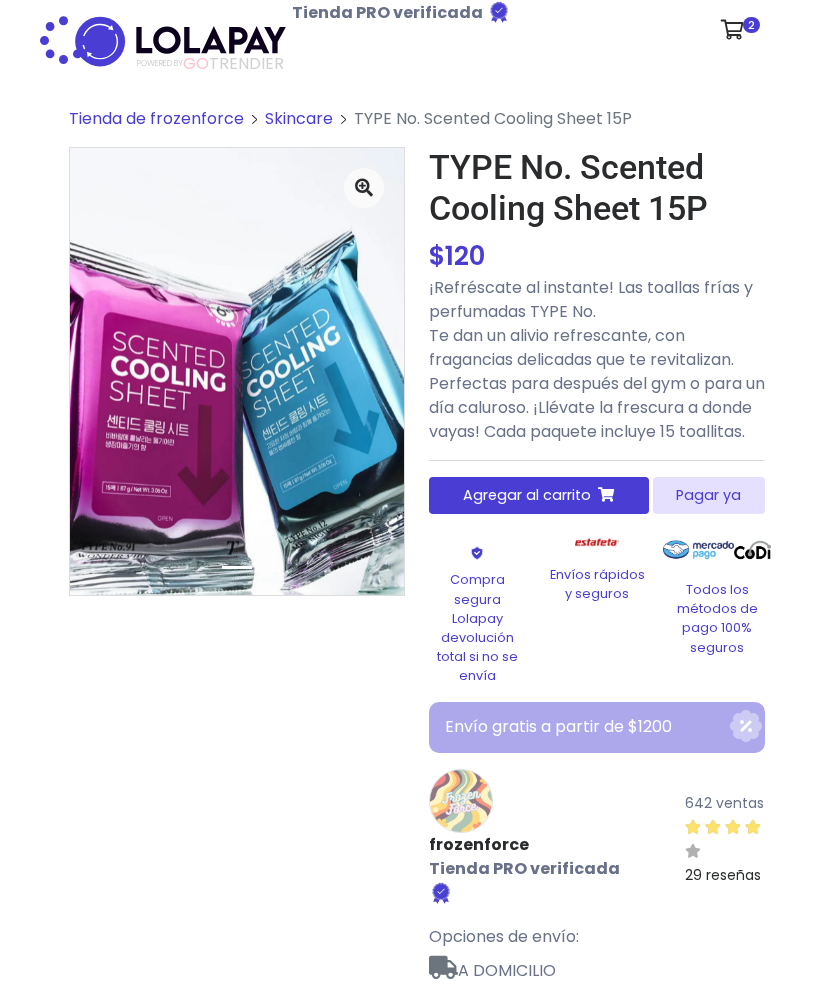 scroll, scrollTop: 0, scrollLeft: 0, axis: both 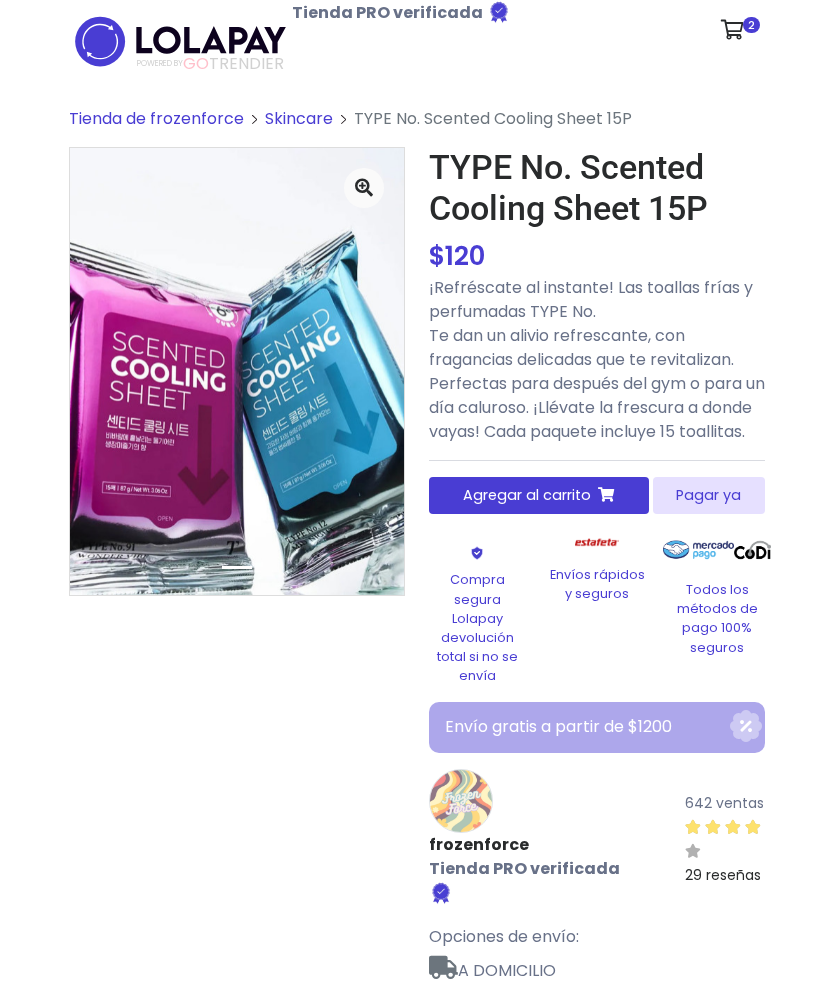 click on "Agregar al carrito" at bounding box center (527, 495) 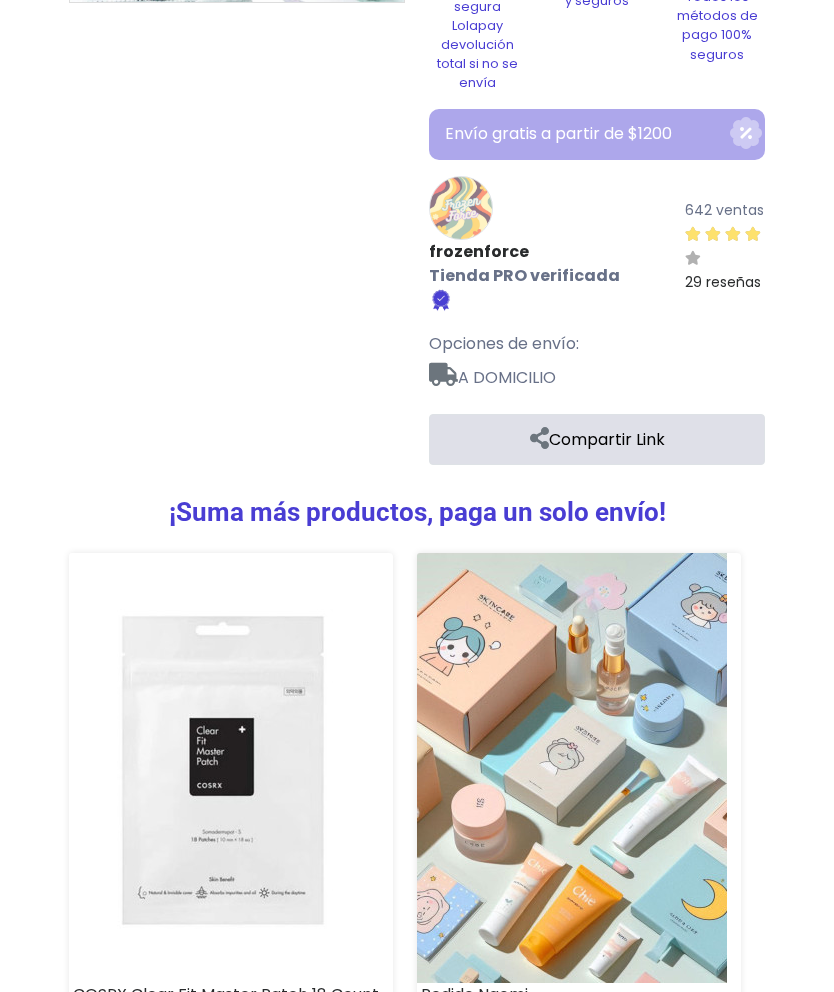 scroll, scrollTop: 556, scrollLeft: 0, axis: vertical 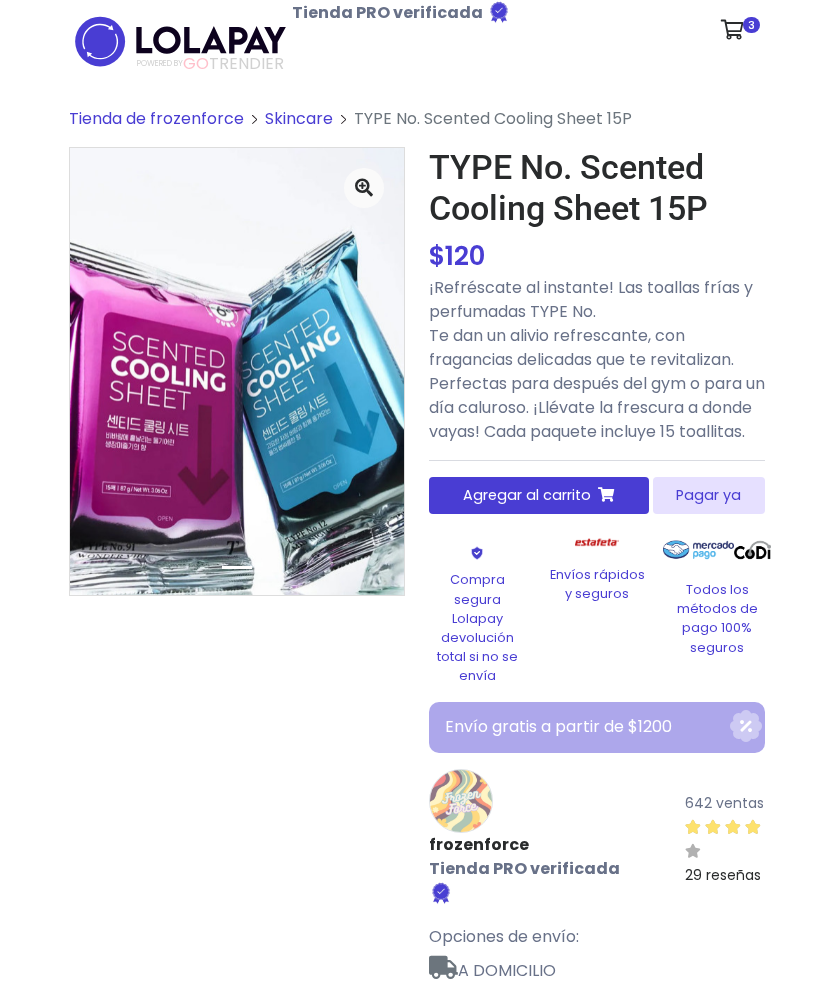 click at bounding box center [732, 30] 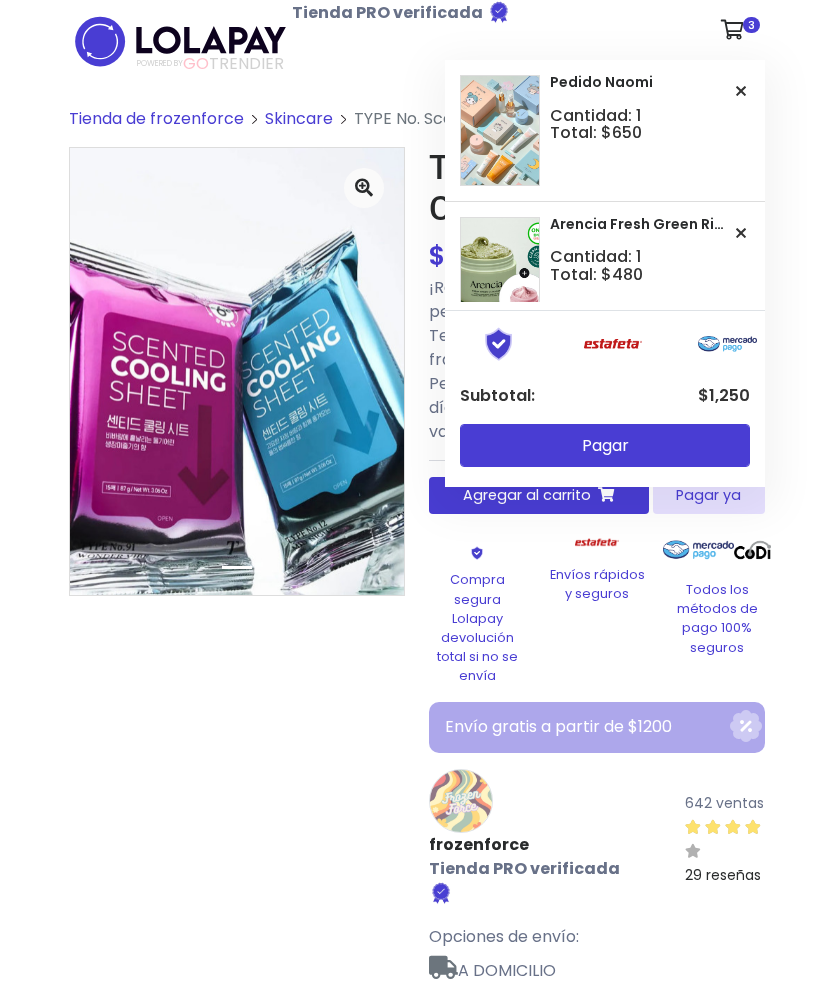 click at bounding box center (237, 606) 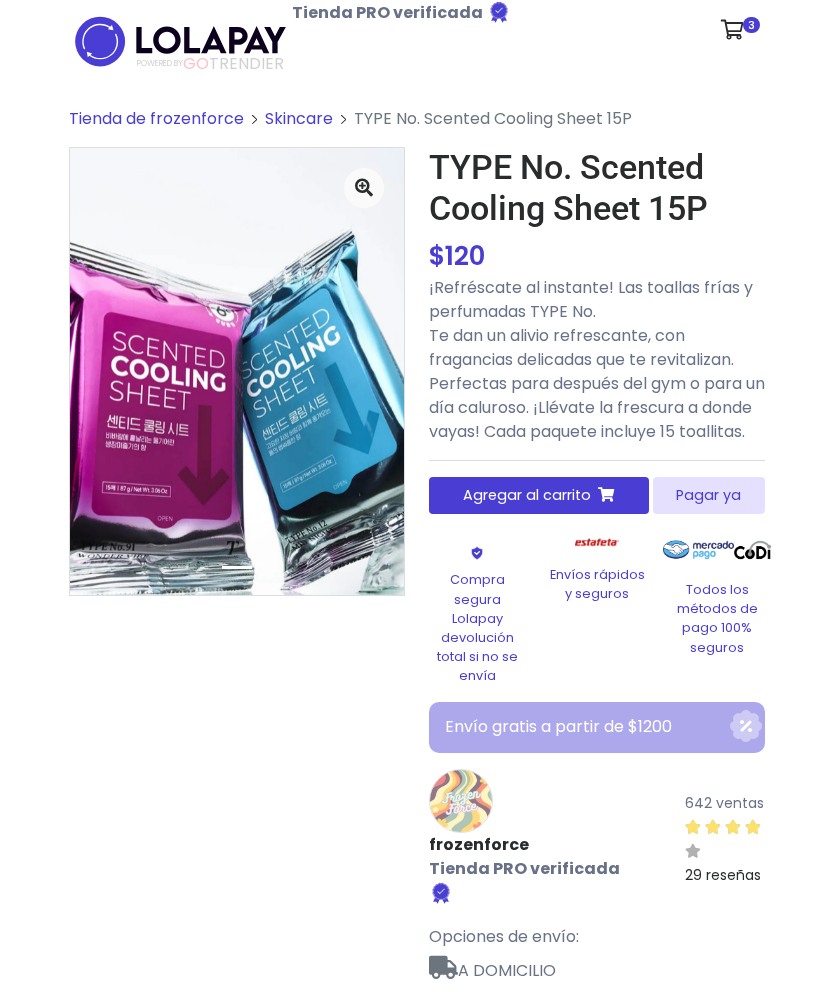 click on "Tienda de frozenforce" at bounding box center (156, 118) 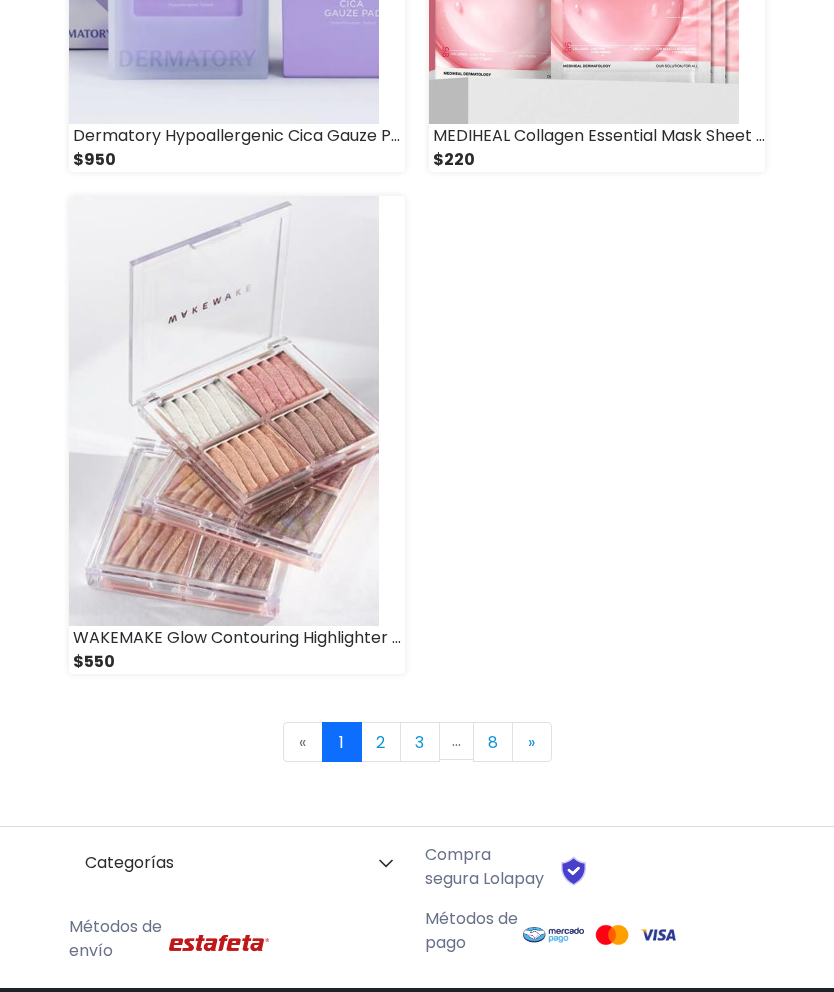 scroll, scrollTop: 6209, scrollLeft: 0, axis: vertical 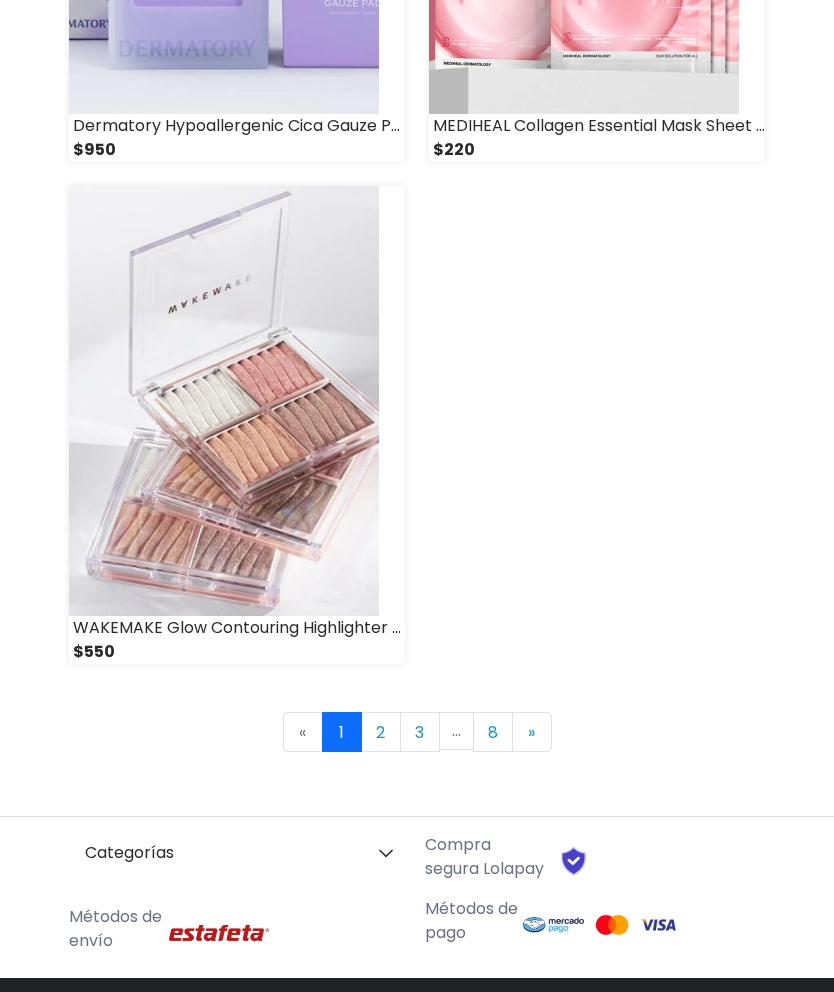 click on "2" at bounding box center [381, 733] 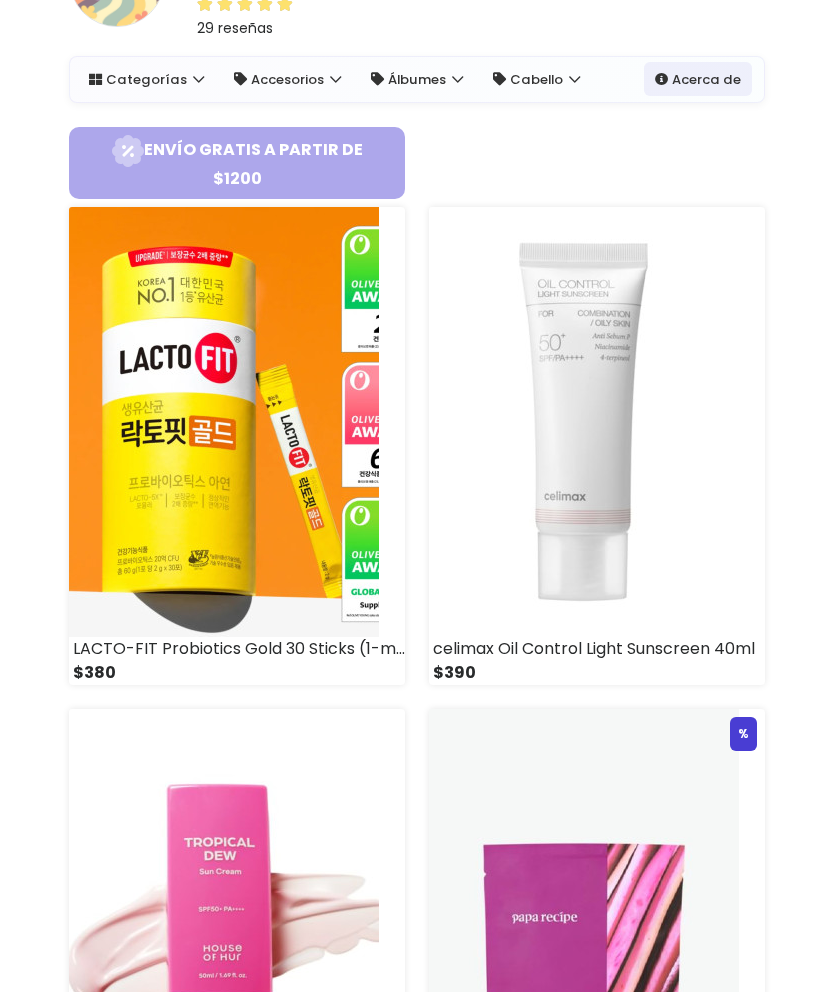 scroll, scrollTop: 0, scrollLeft: 0, axis: both 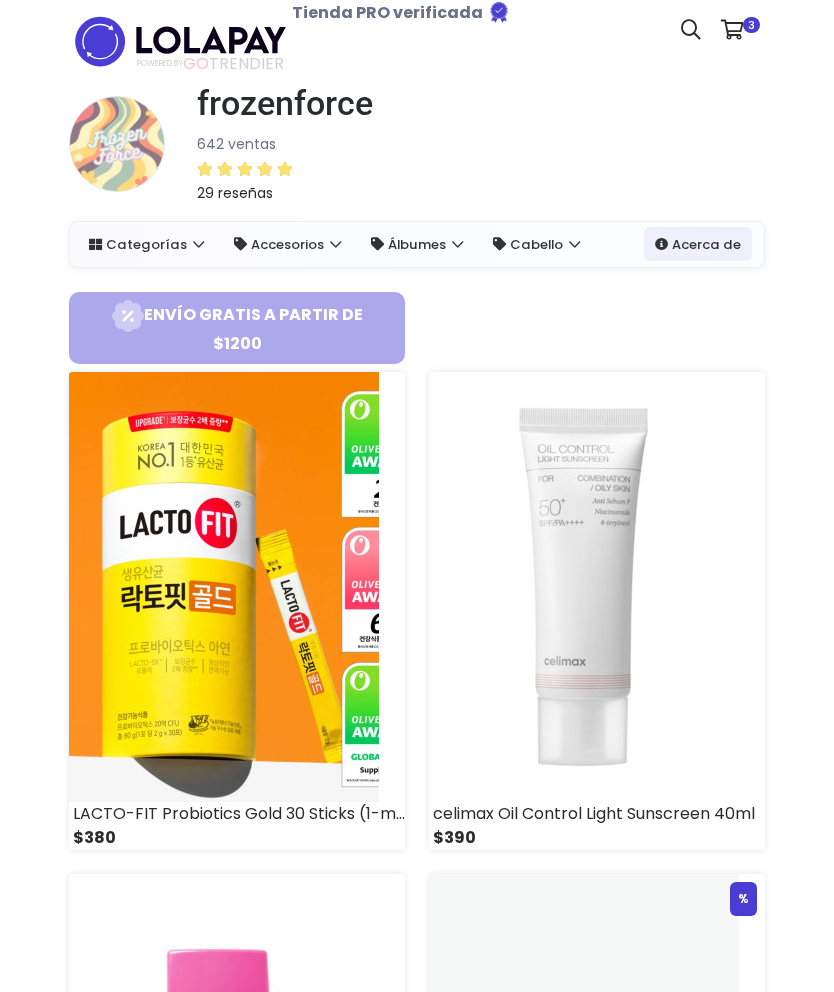 click on "3" at bounding box center (751, 25) 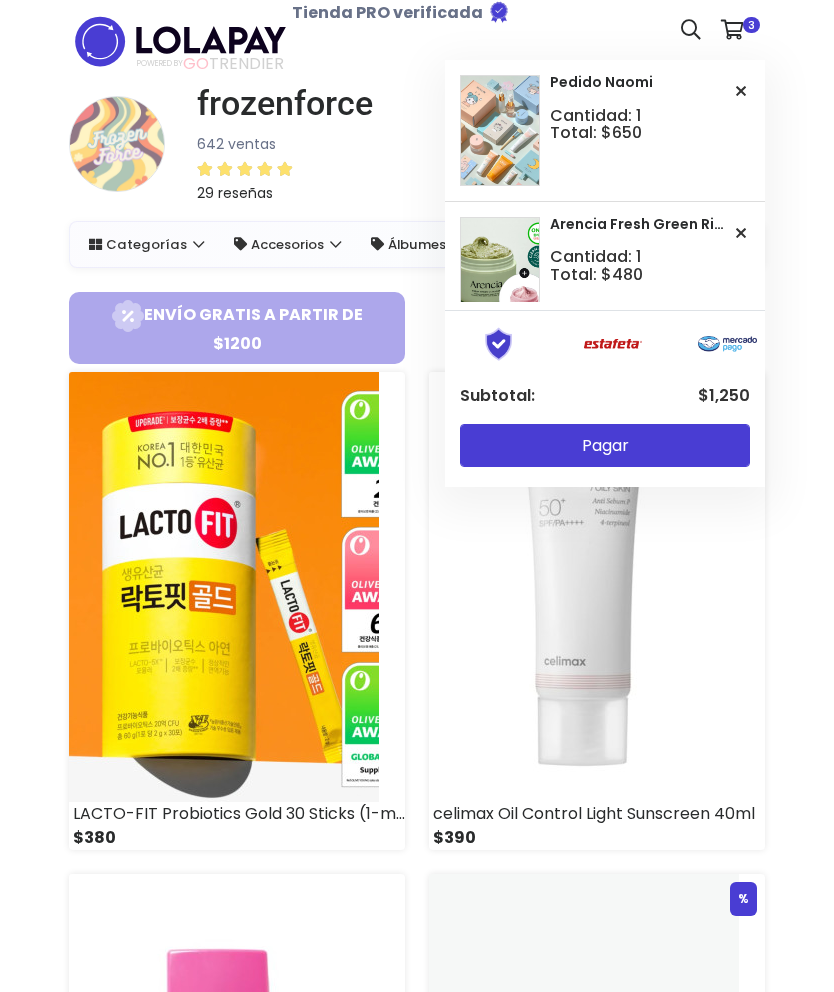 click on "Pagar" at bounding box center [605, 445] 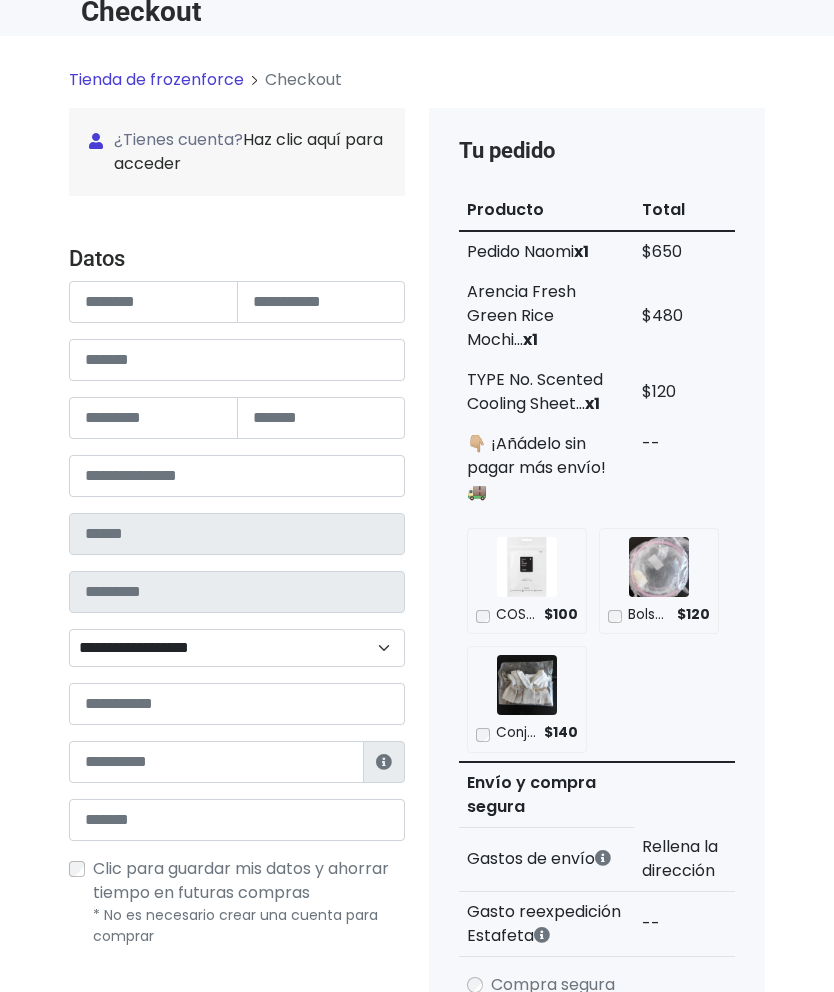 scroll, scrollTop: 97, scrollLeft: 0, axis: vertical 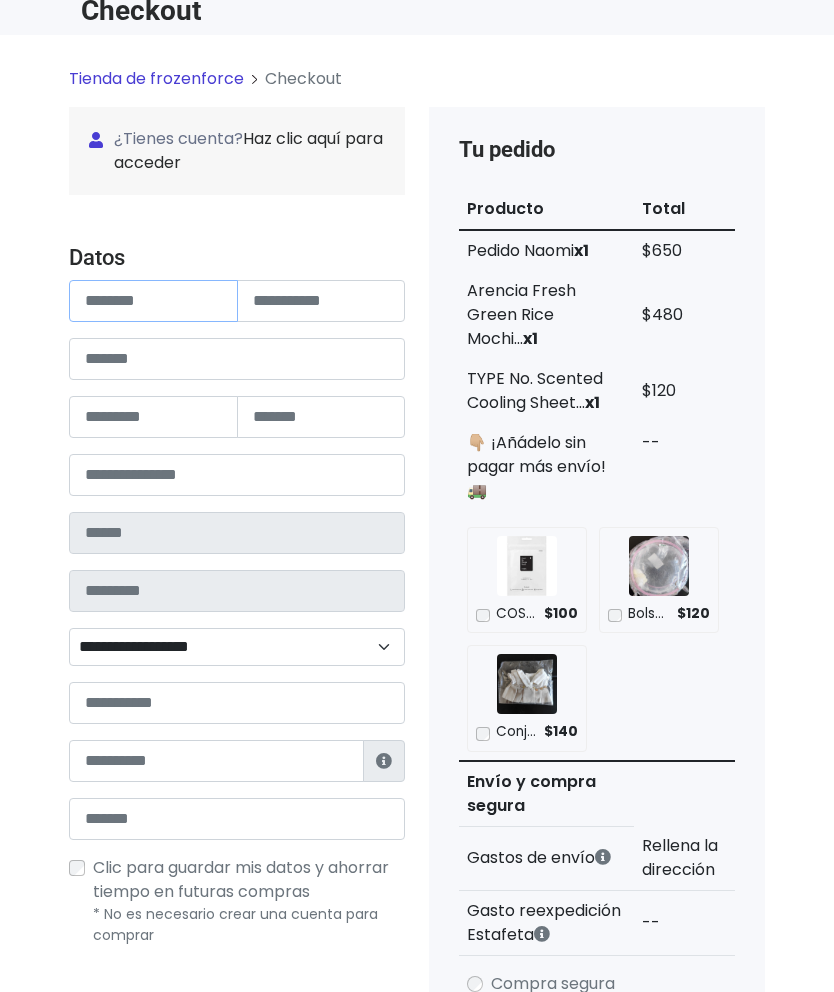 click at bounding box center [153, 301] 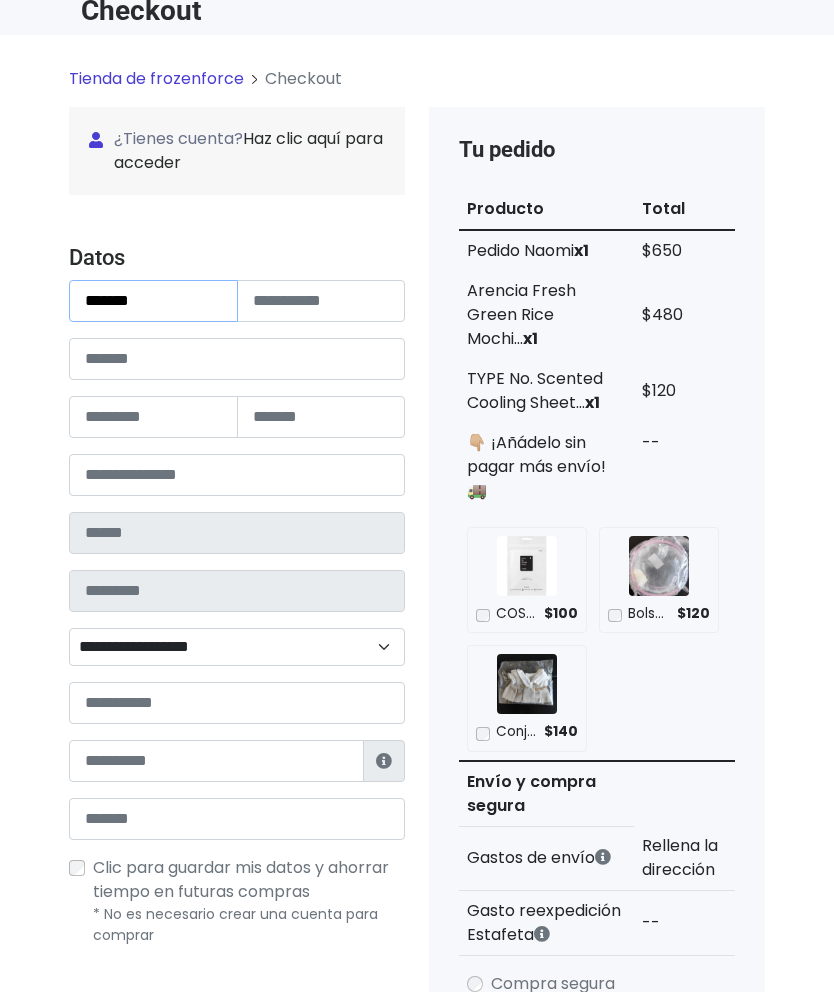 type on "*******" 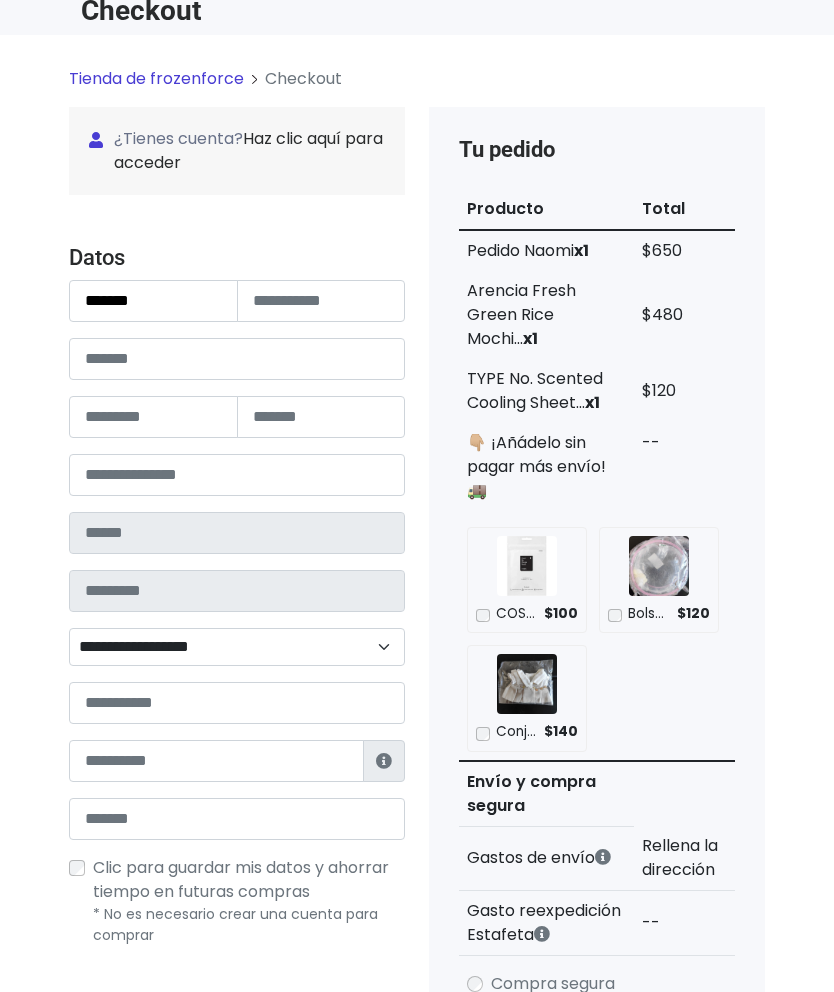 click at bounding box center [321, 301] 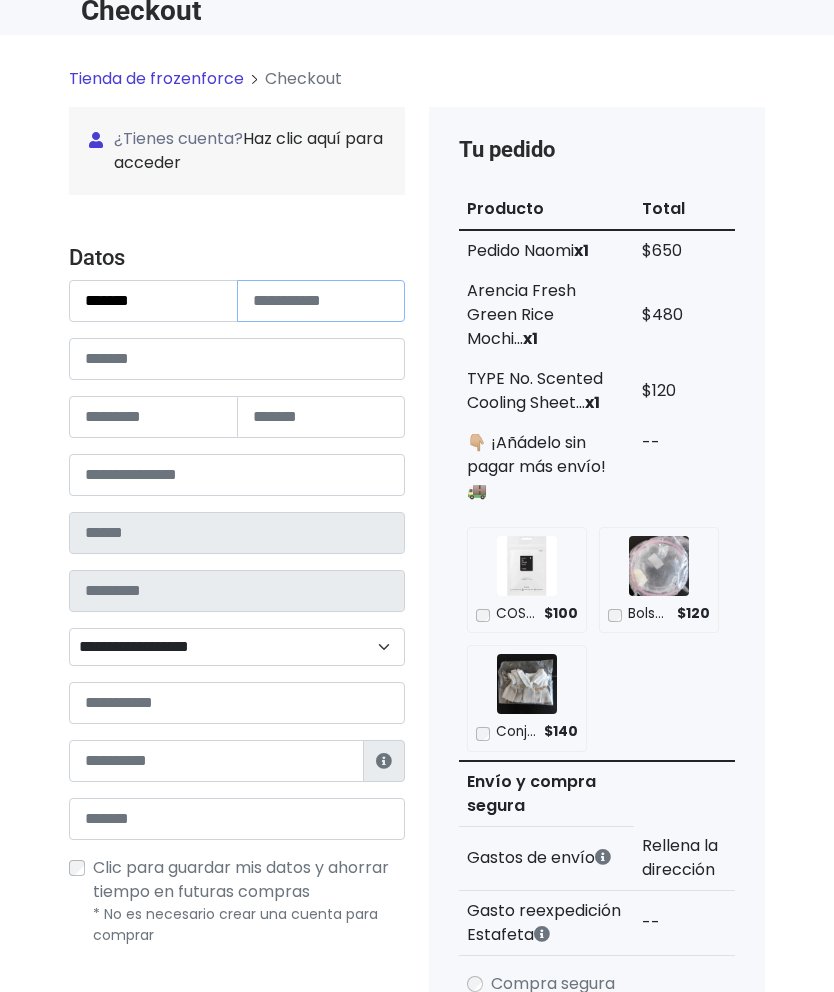 type on "*" 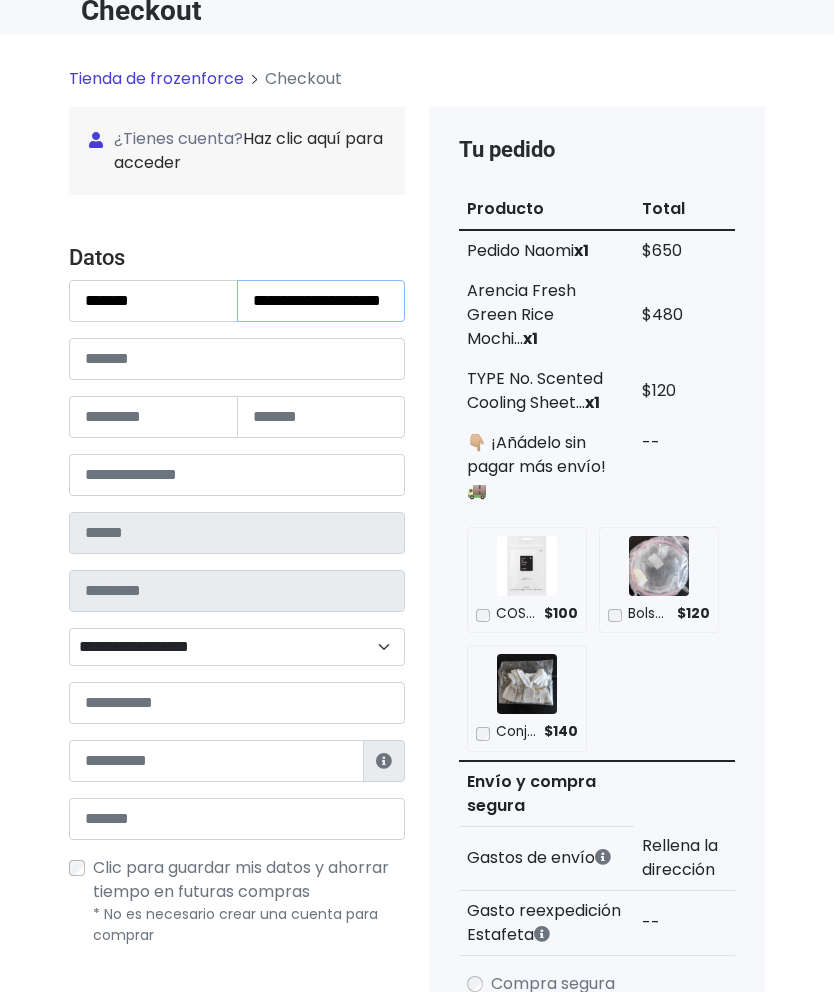 type on "**********" 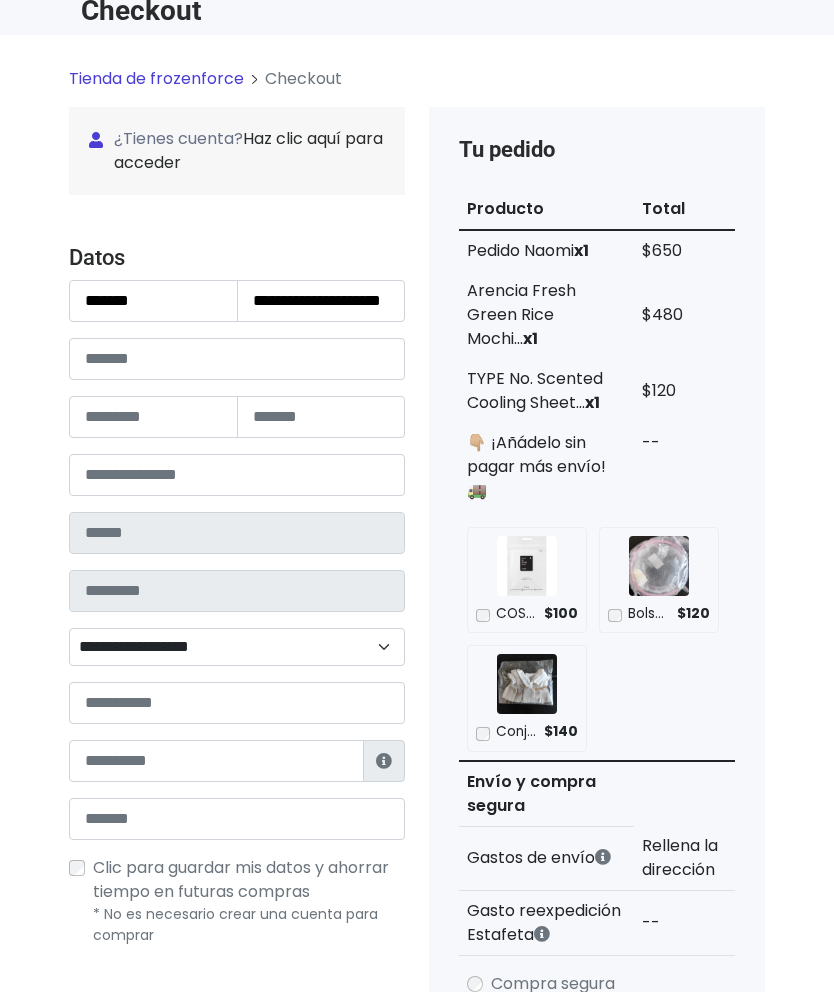 click at bounding box center (237, 359) 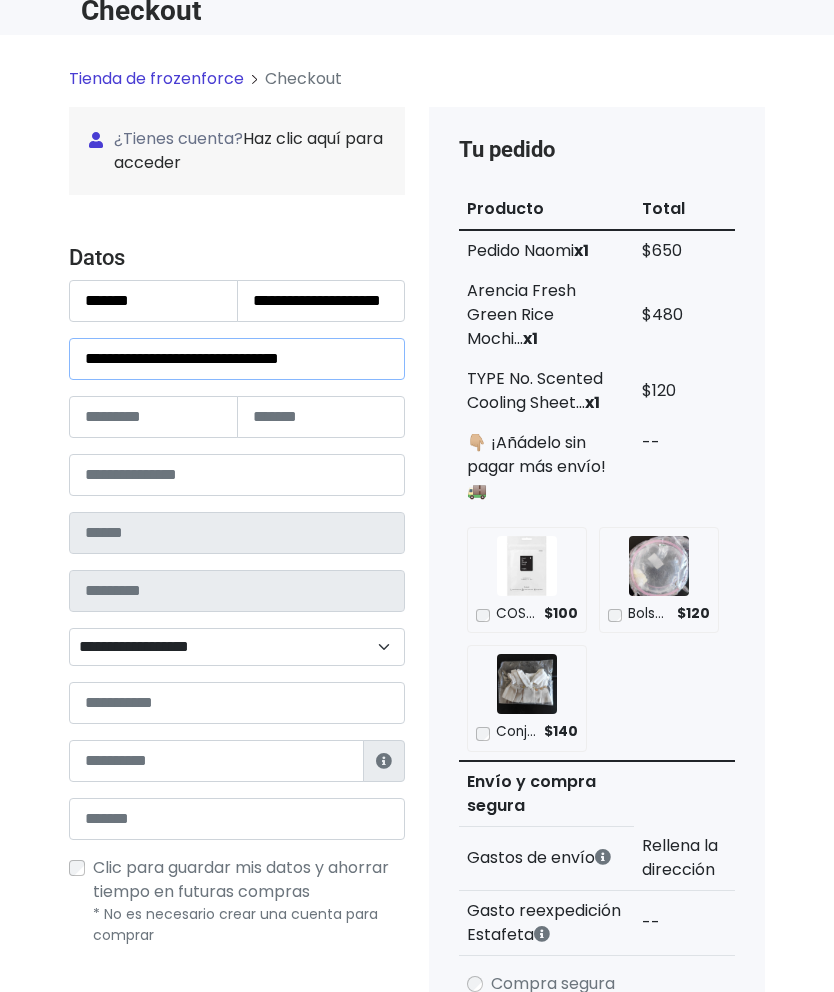 type on "**********" 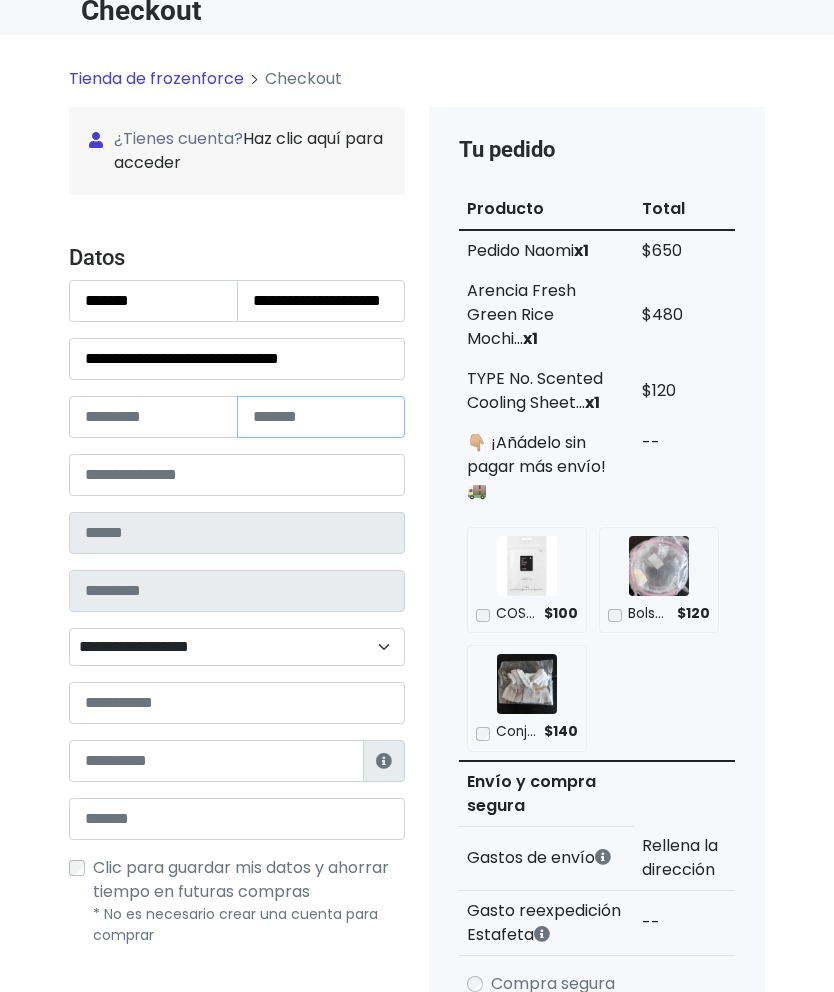 click at bounding box center [321, 417] 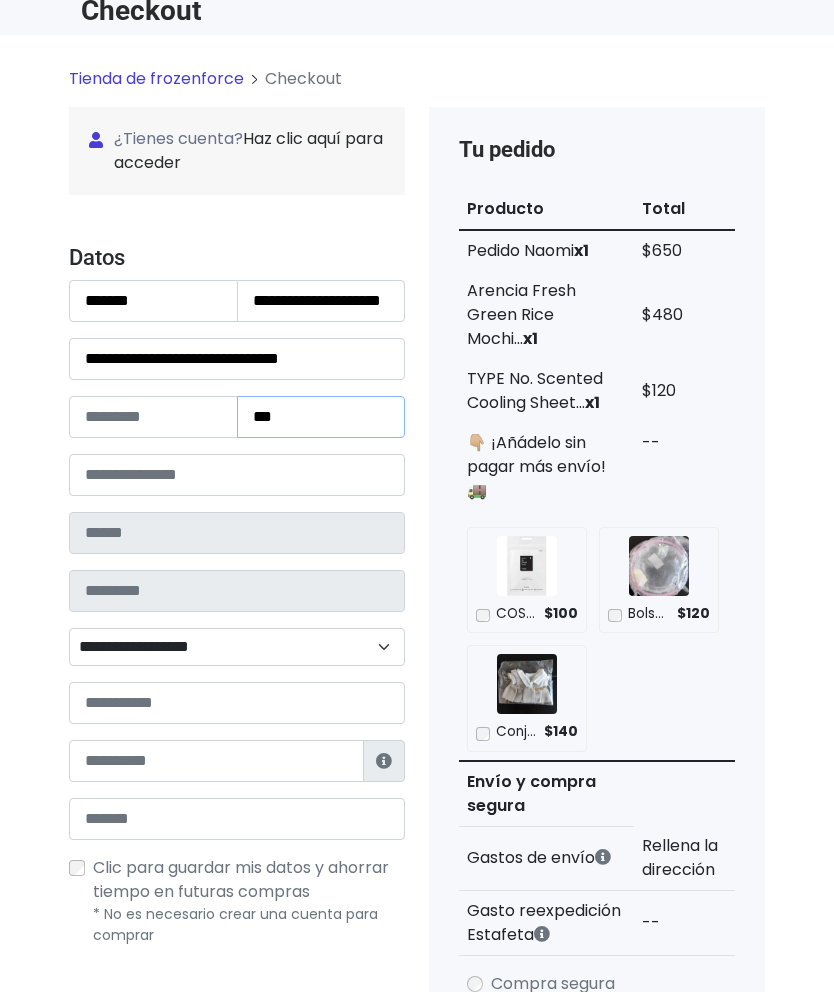 type on "***" 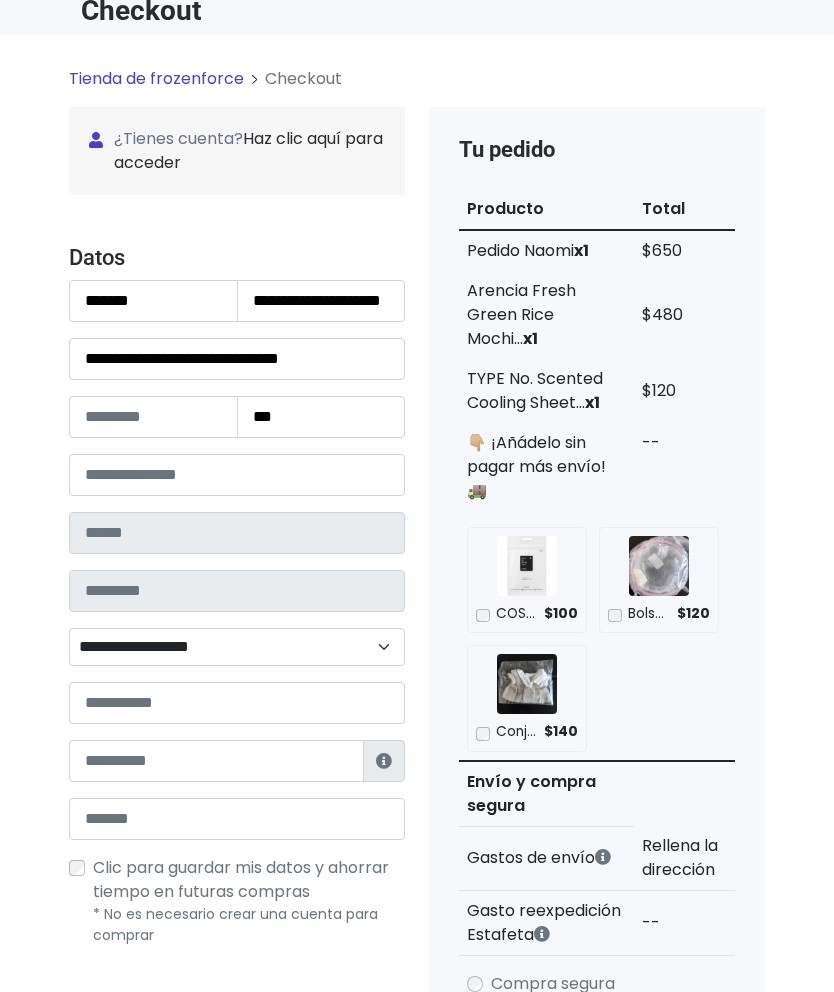 click at bounding box center [153, 417] 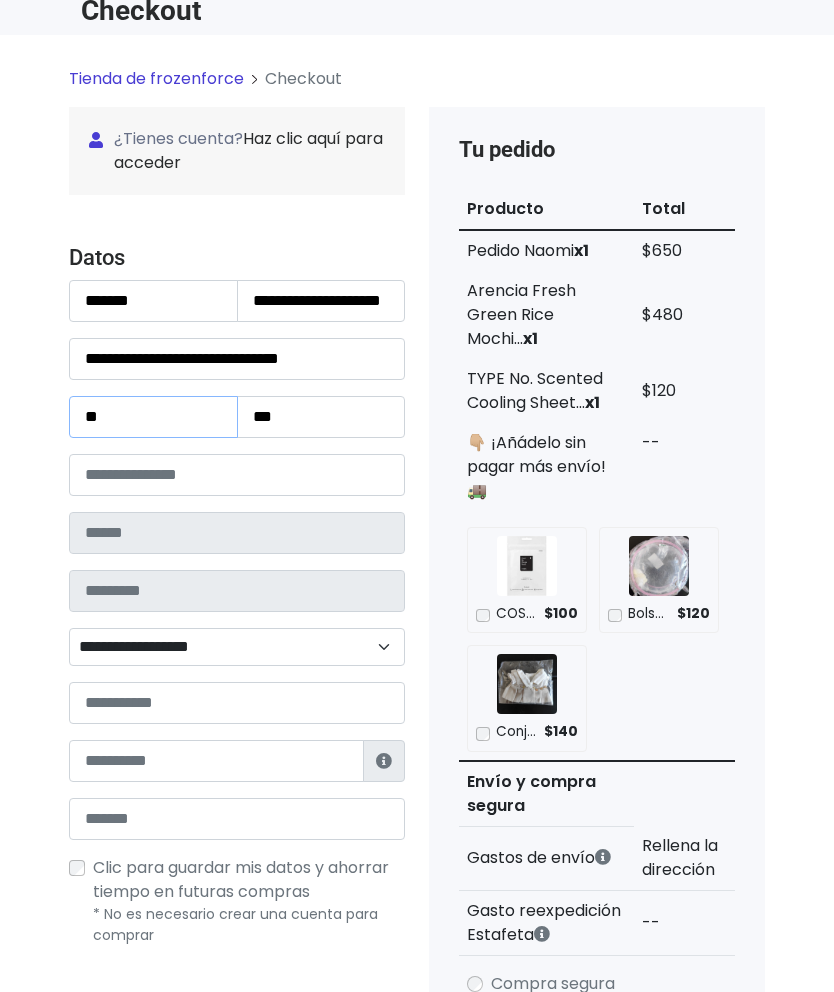 type on "*" 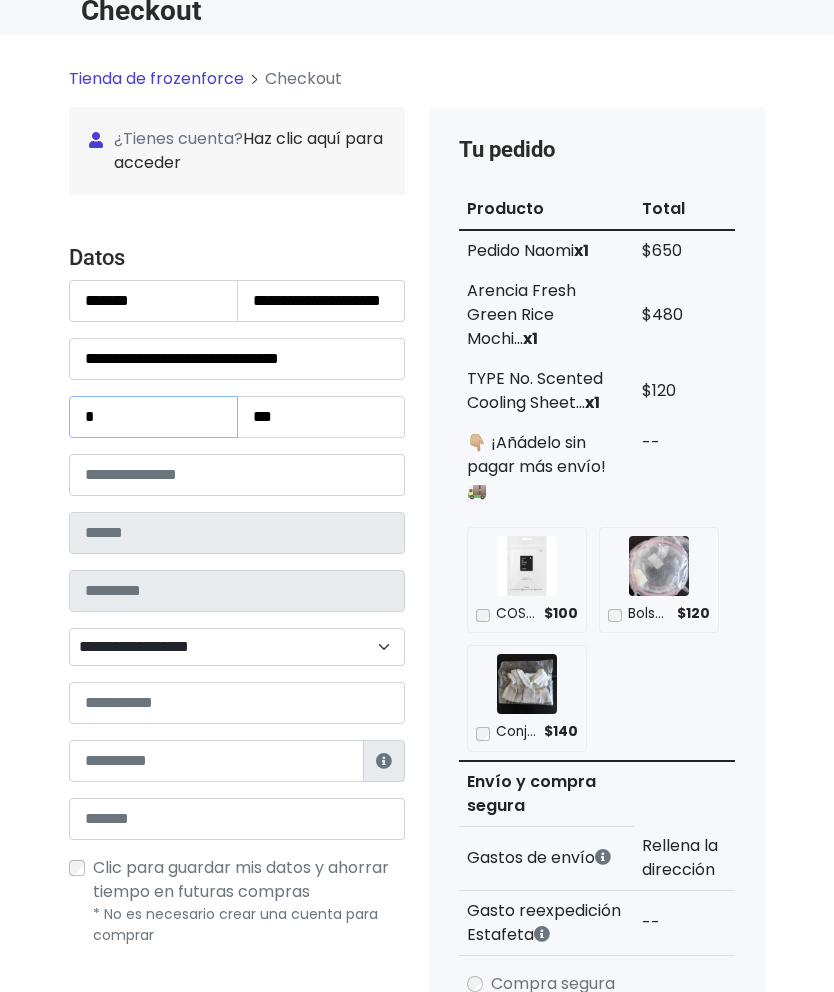 type 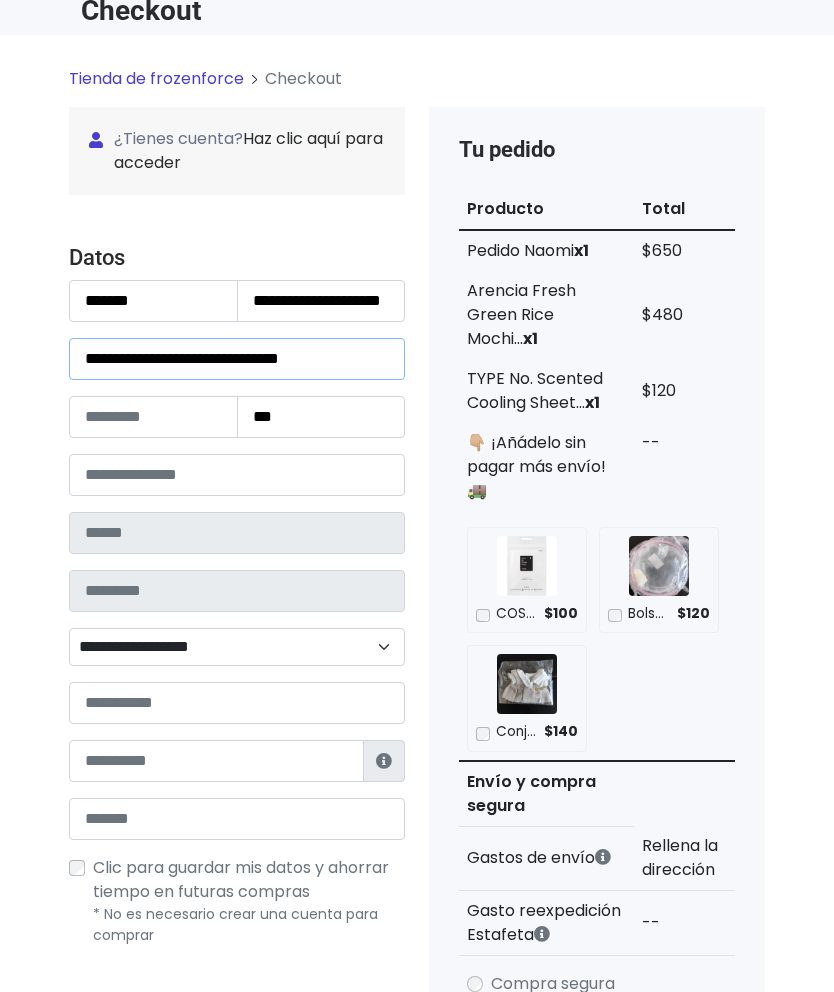 click on "**********" at bounding box center [237, 359] 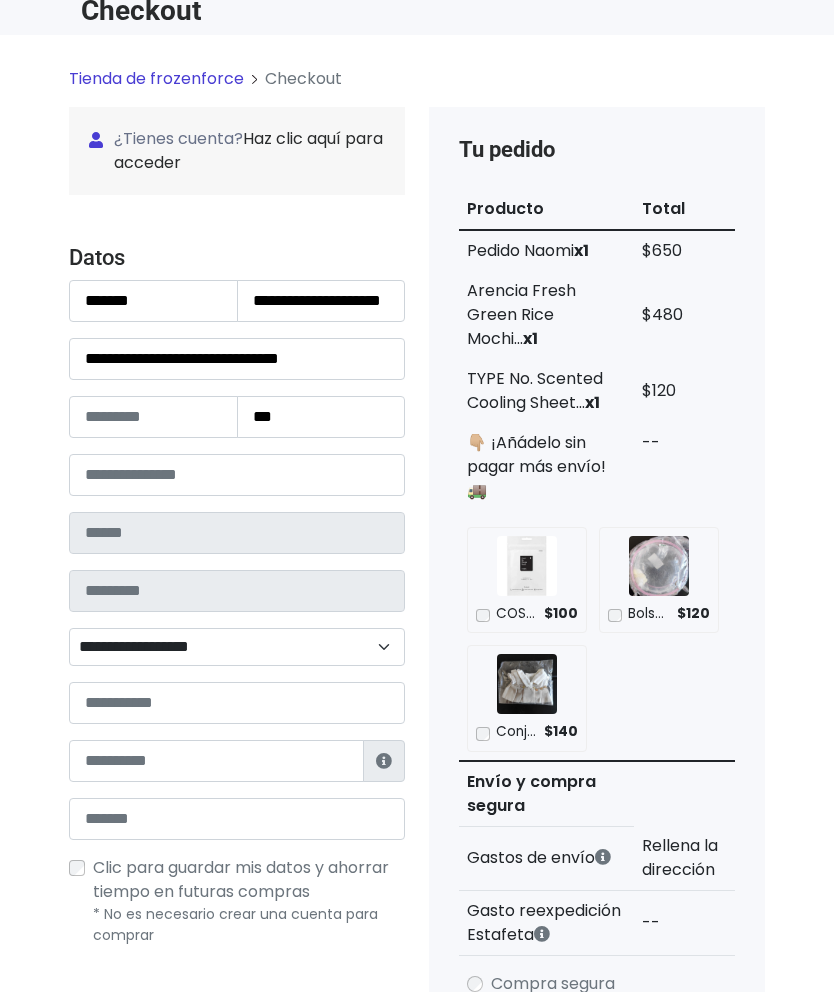 click at bounding box center (237, 475) 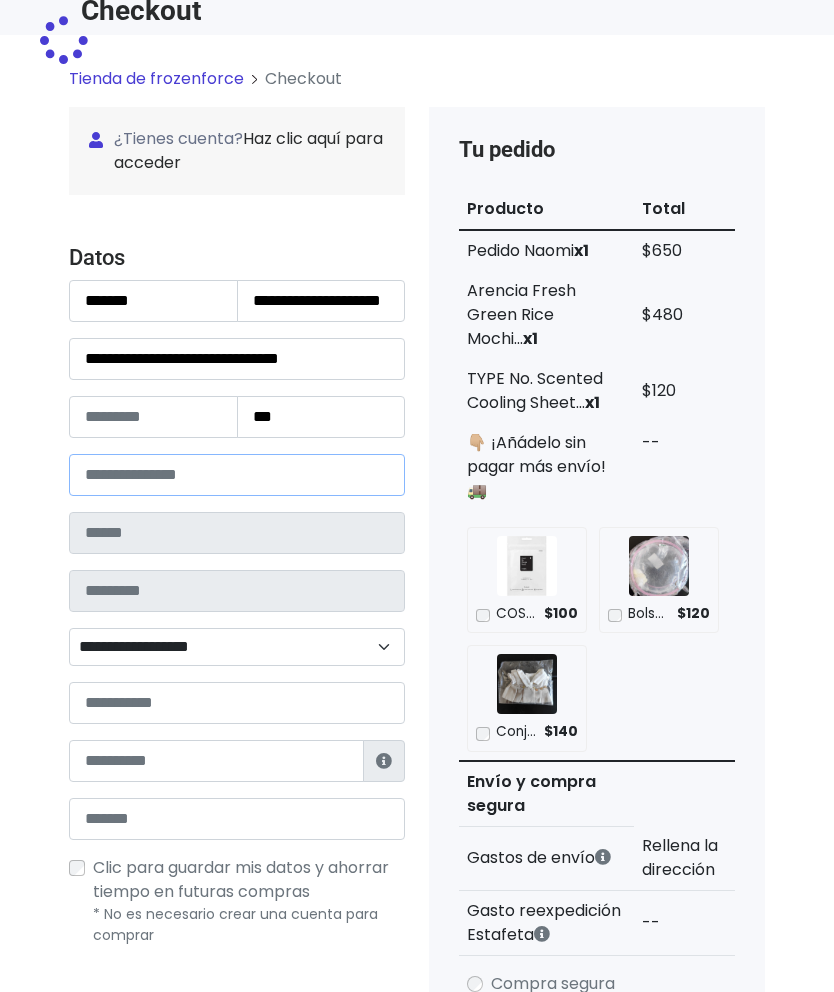 type on "*****" 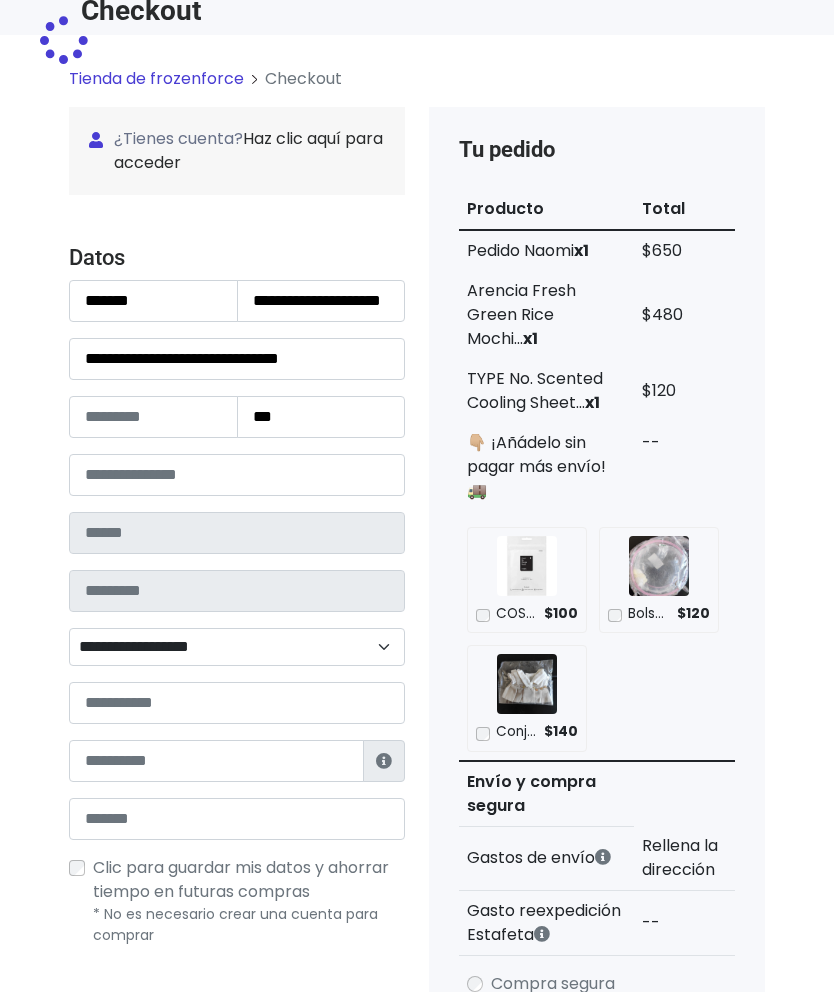 click on "**********" at bounding box center [237, 647] 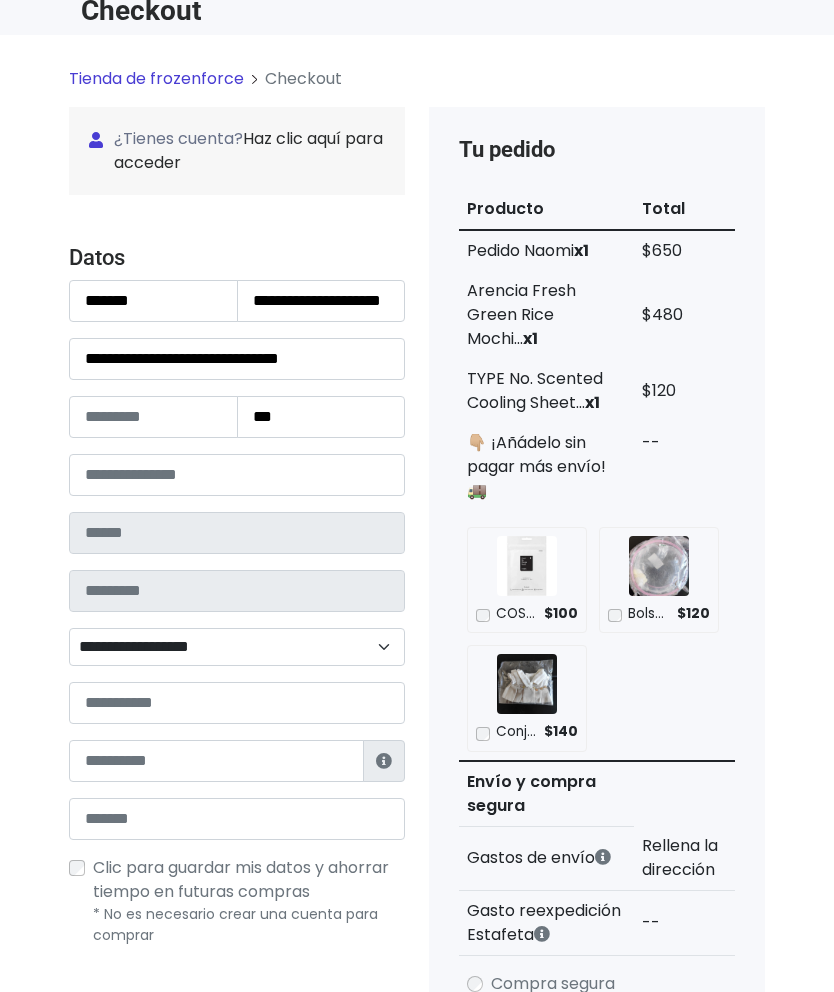 type on "******" 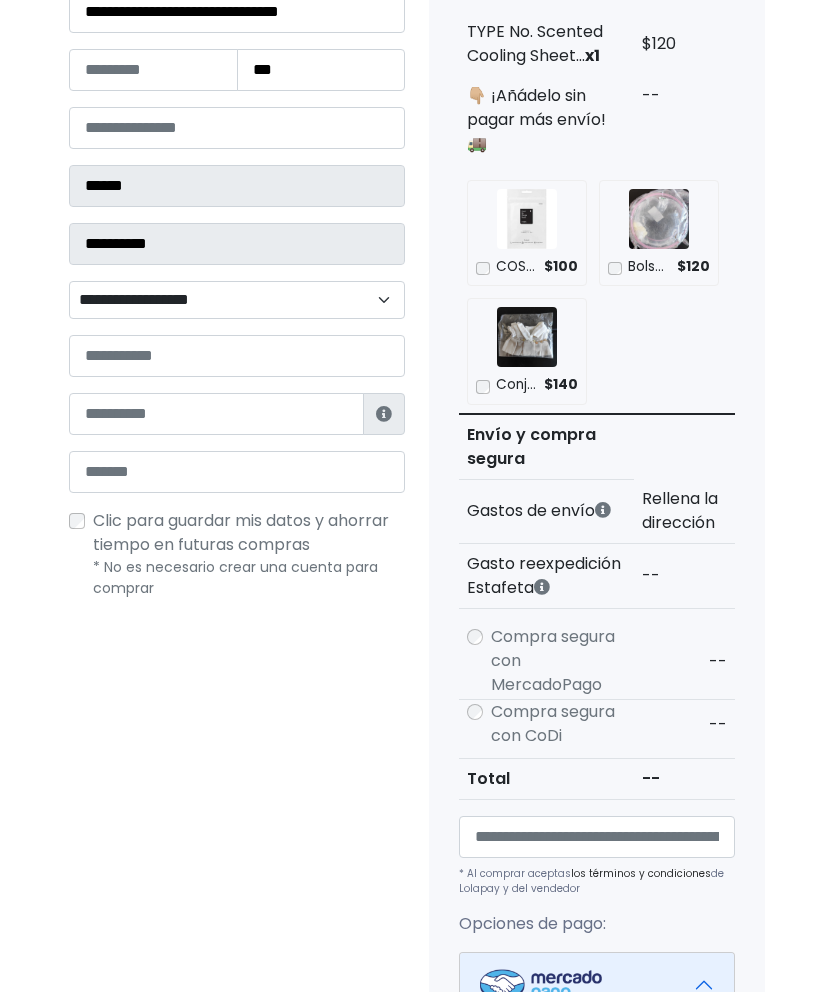 scroll, scrollTop: 444, scrollLeft: 0, axis: vertical 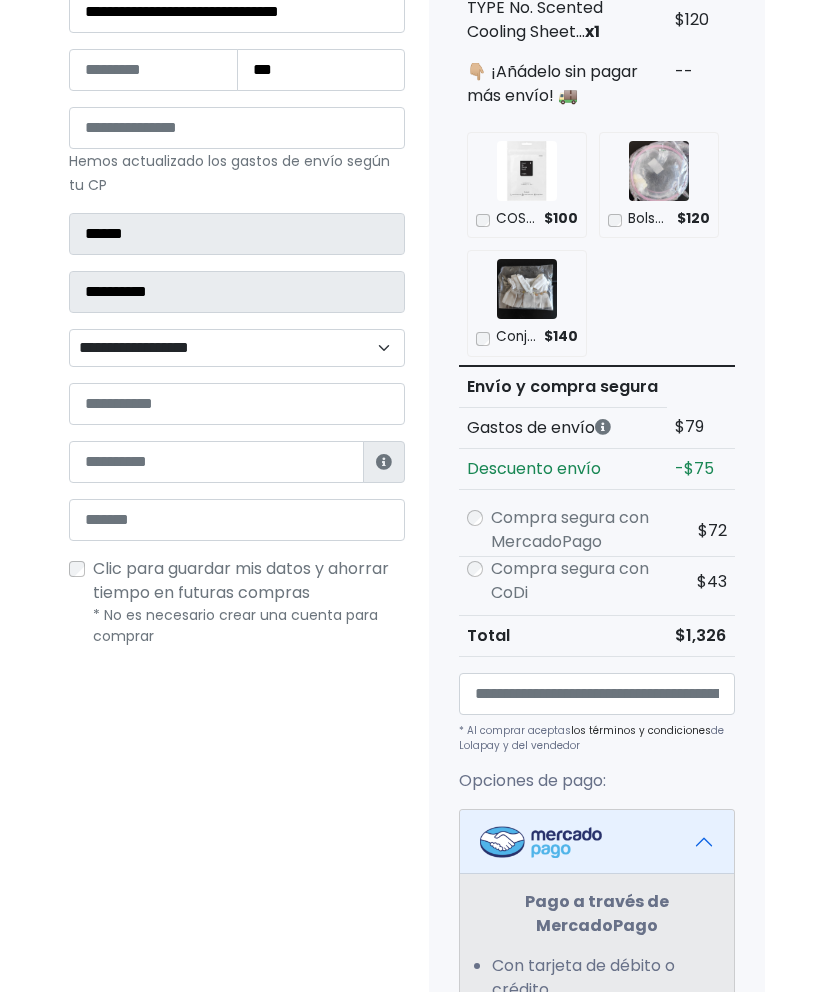 click on "**********" at bounding box center (237, 348) 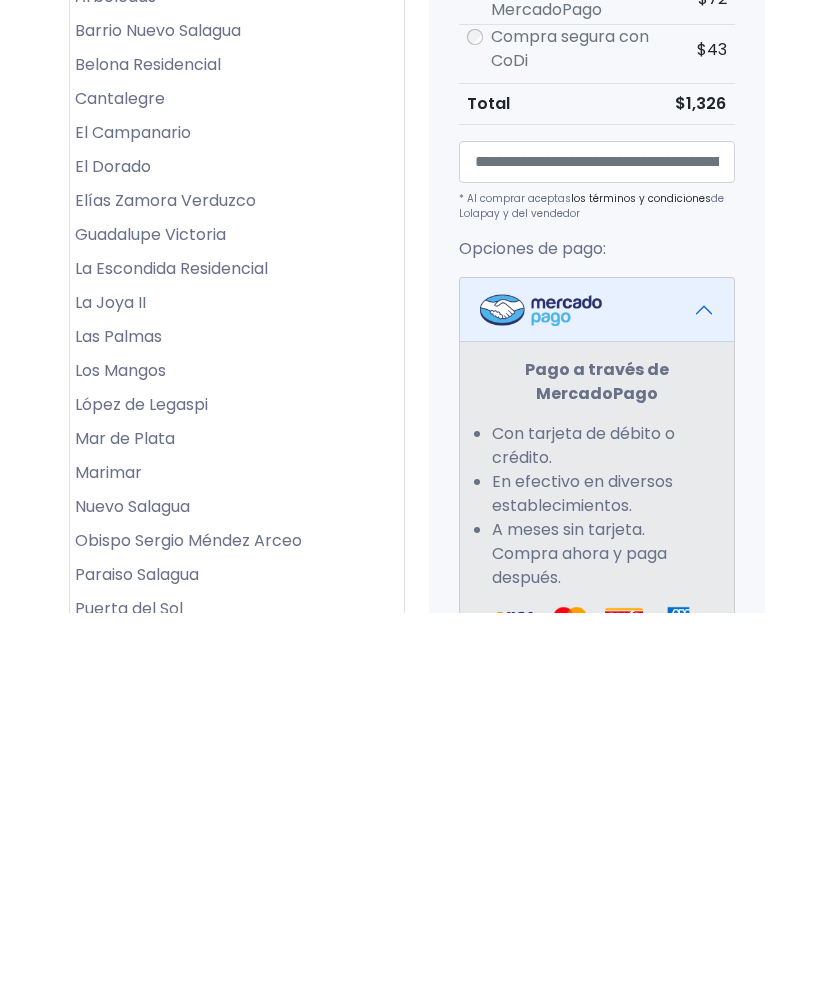 scroll, scrollTop: 599, scrollLeft: 0, axis: vertical 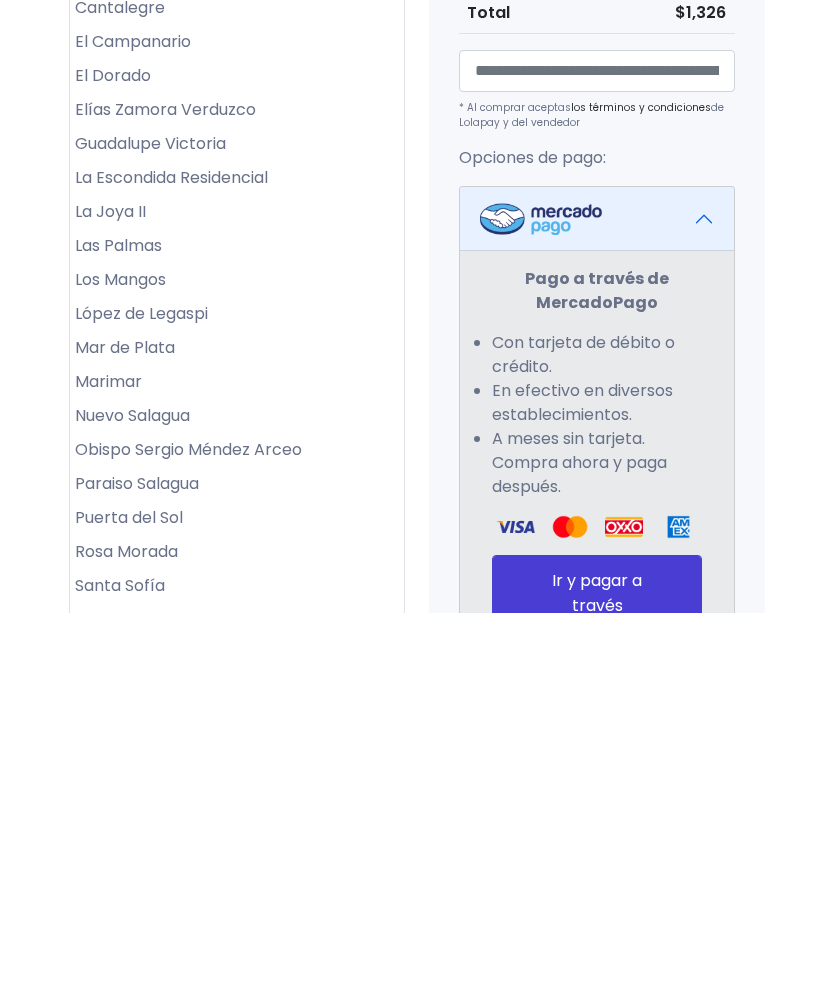 click on "Nuevo Salagua" at bounding box center [237, 795] 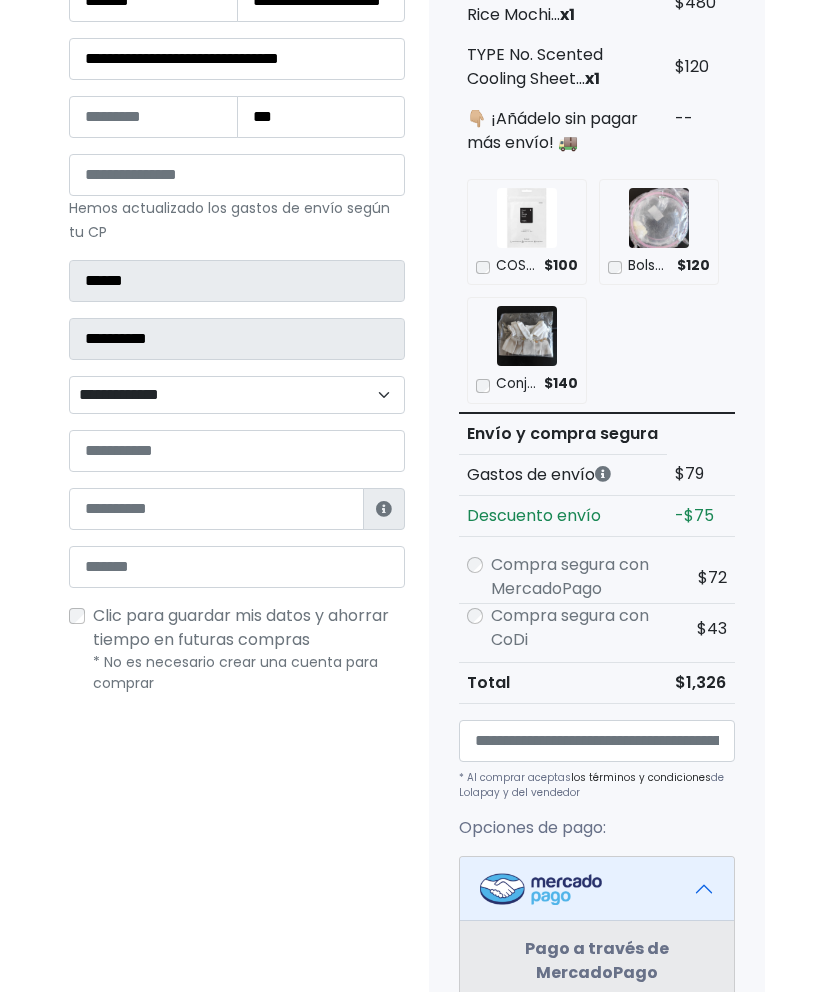 scroll, scrollTop: 389, scrollLeft: 0, axis: vertical 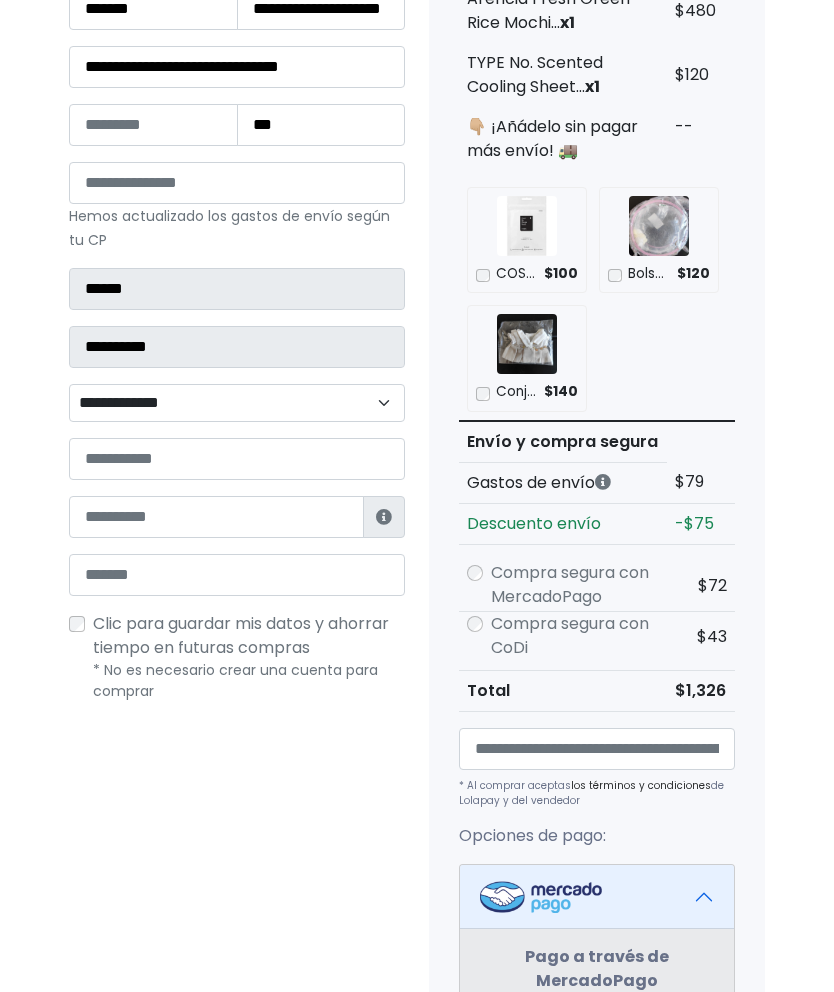 click on "**********" at bounding box center (237, 403) 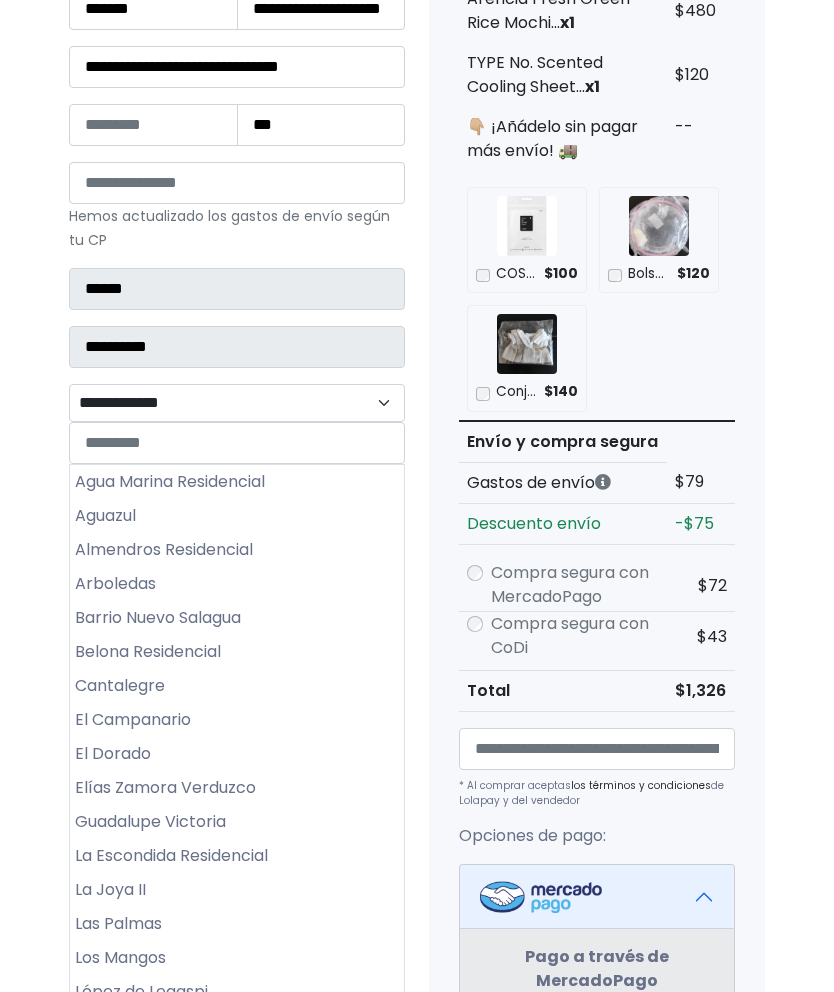 click on "Tu pedido
Producto
Total
Pedido Naomi  x1
$650
x1 $480 x1" at bounding box center [597, 798] 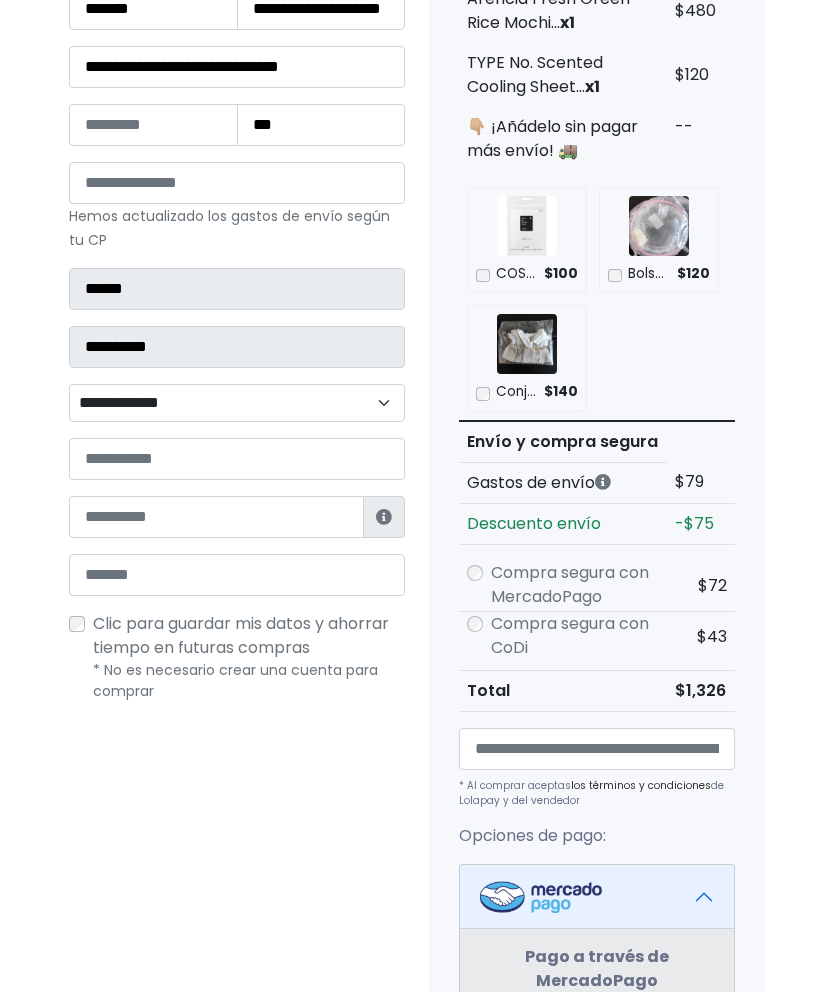 click on "**********" at bounding box center [237, 403] 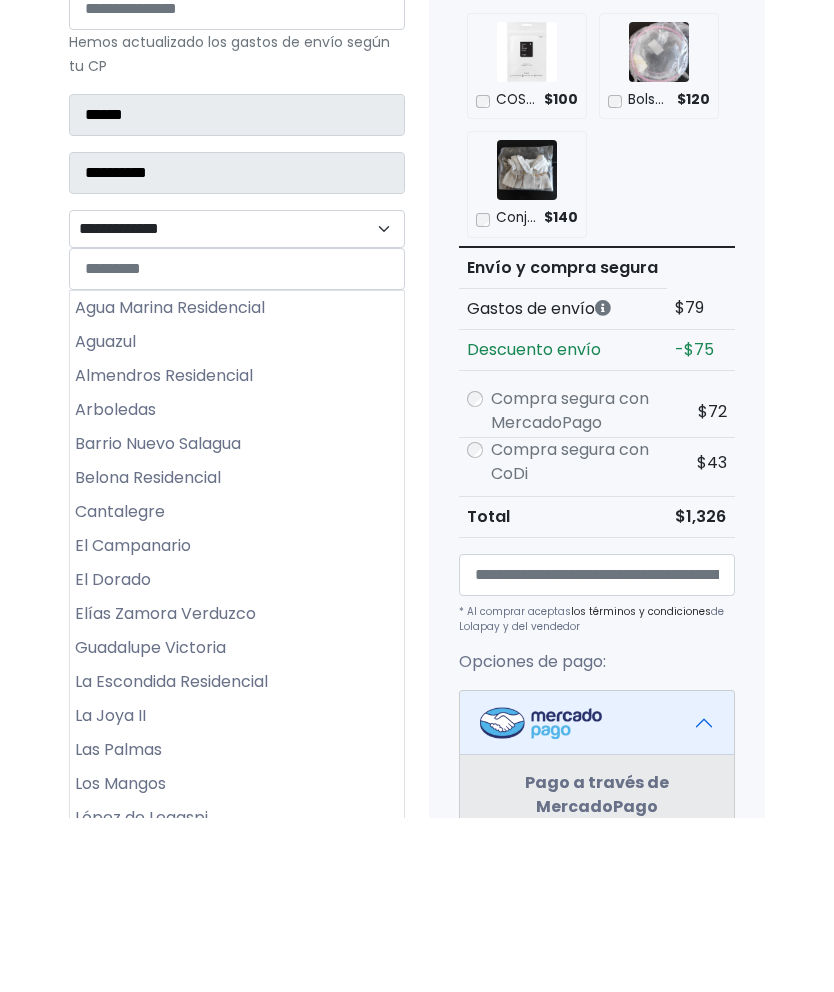 click on "Barrio Nuevo Salagua" at bounding box center (237, 618) 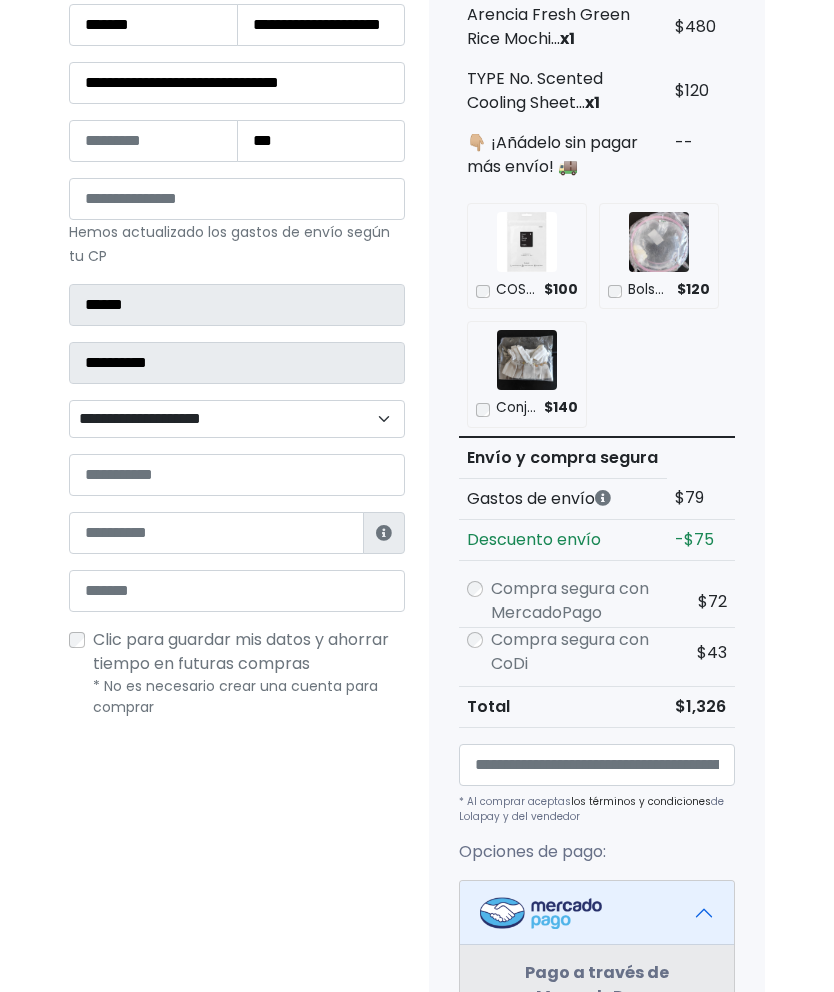 scroll, scrollTop: 368, scrollLeft: 0, axis: vertical 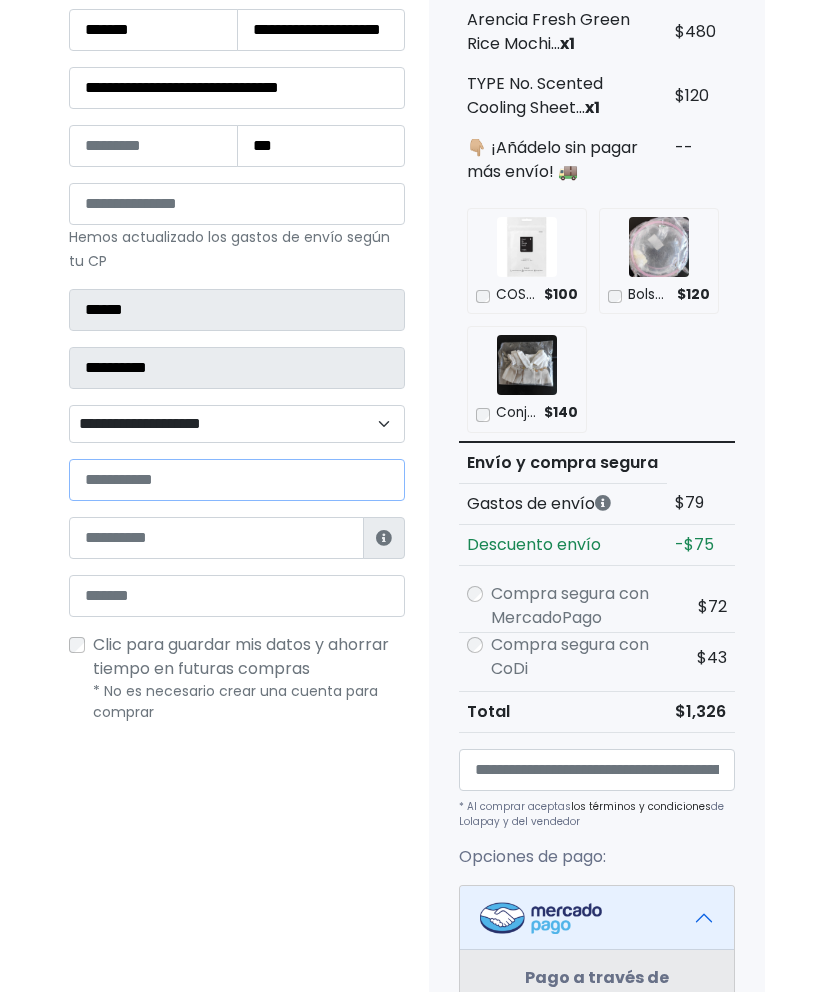 click at bounding box center (237, 480) 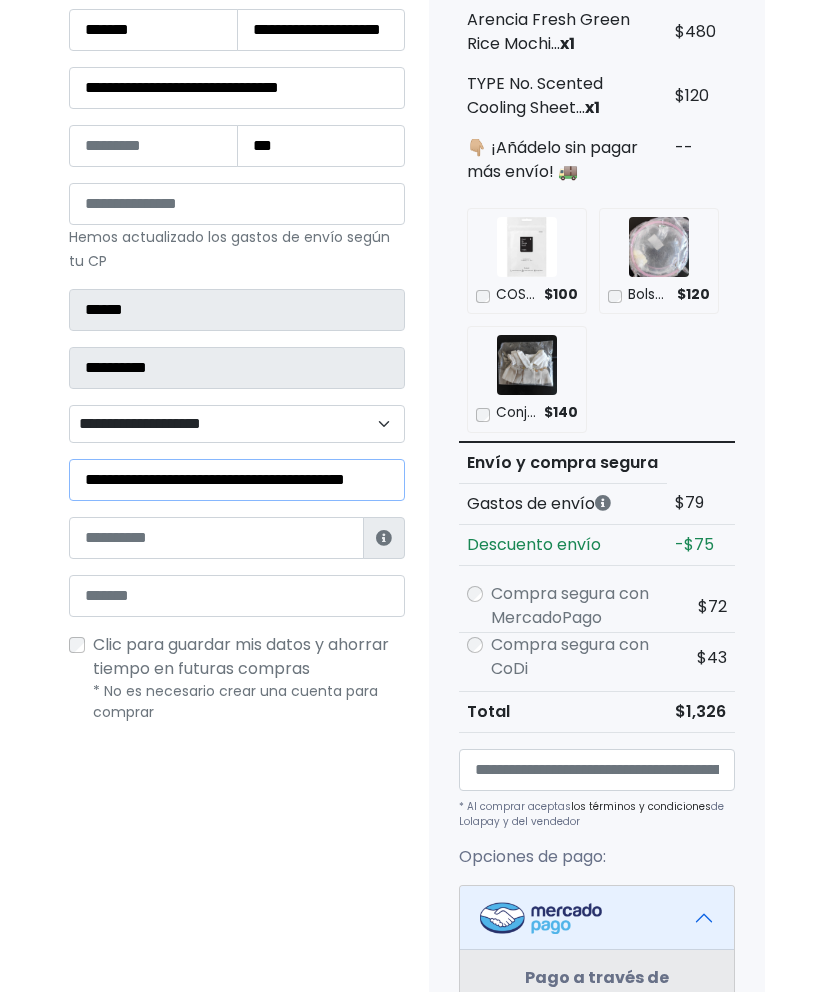 type on "**********" 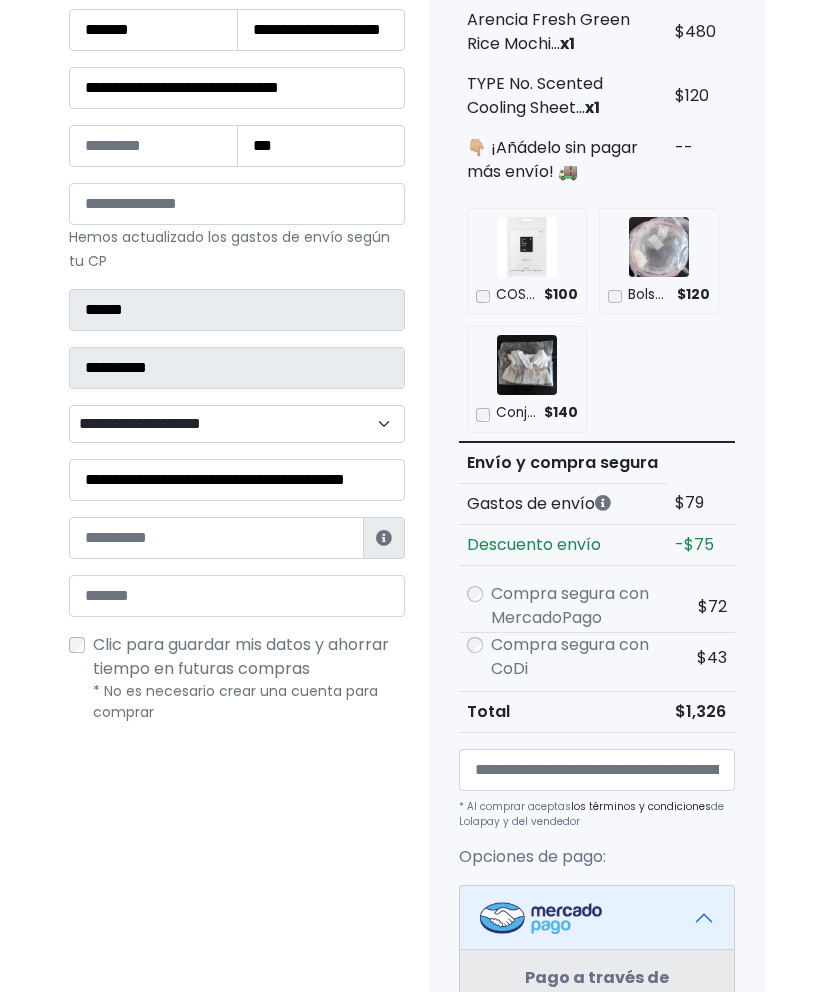 click at bounding box center [216, 538] 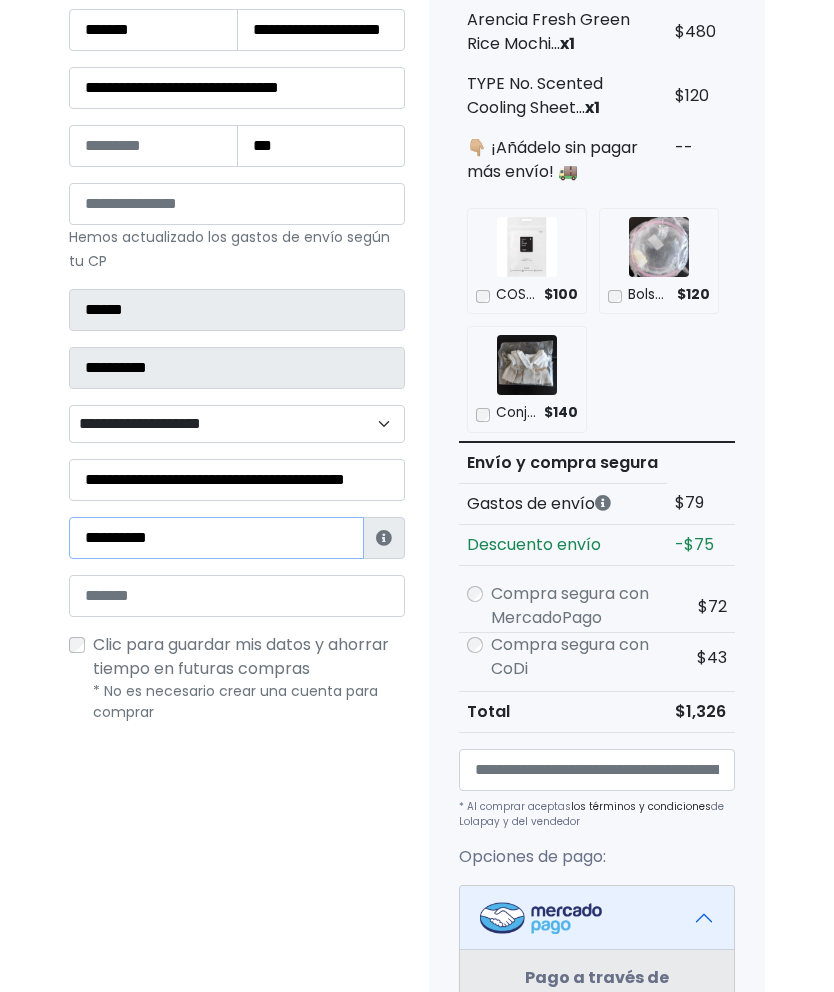 scroll, scrollTop: 301, scrollLeft: 0, axis: vertical 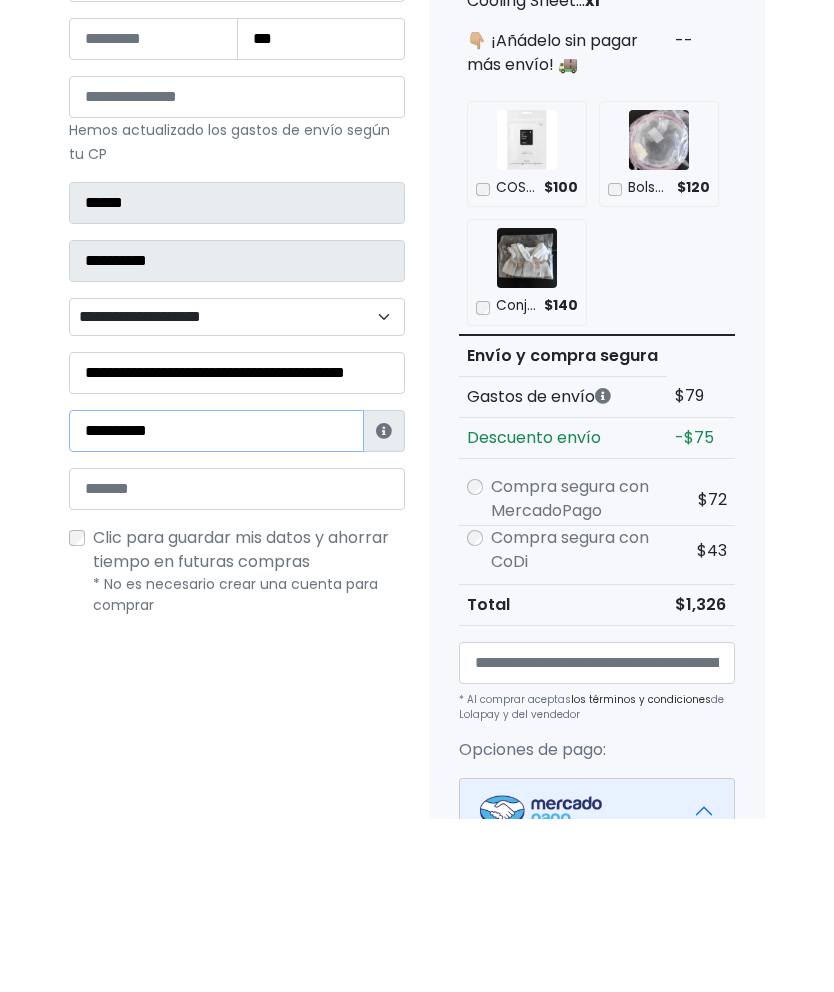 type on "**********" 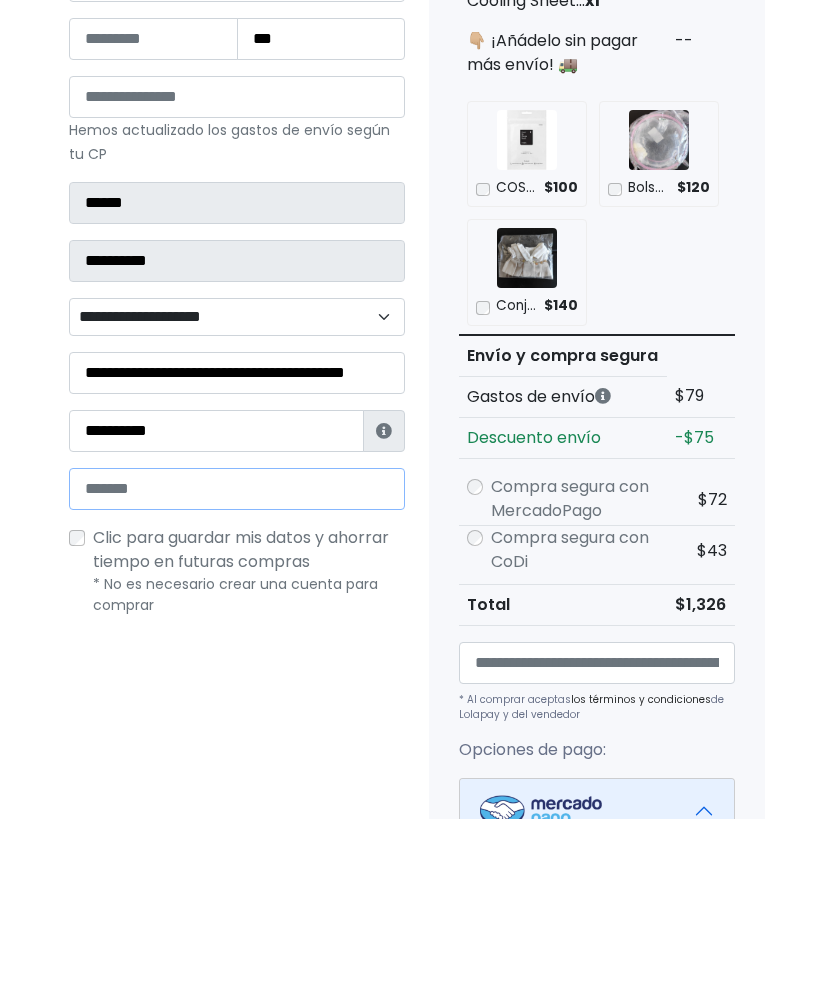 click at bounding box center [237, 663] 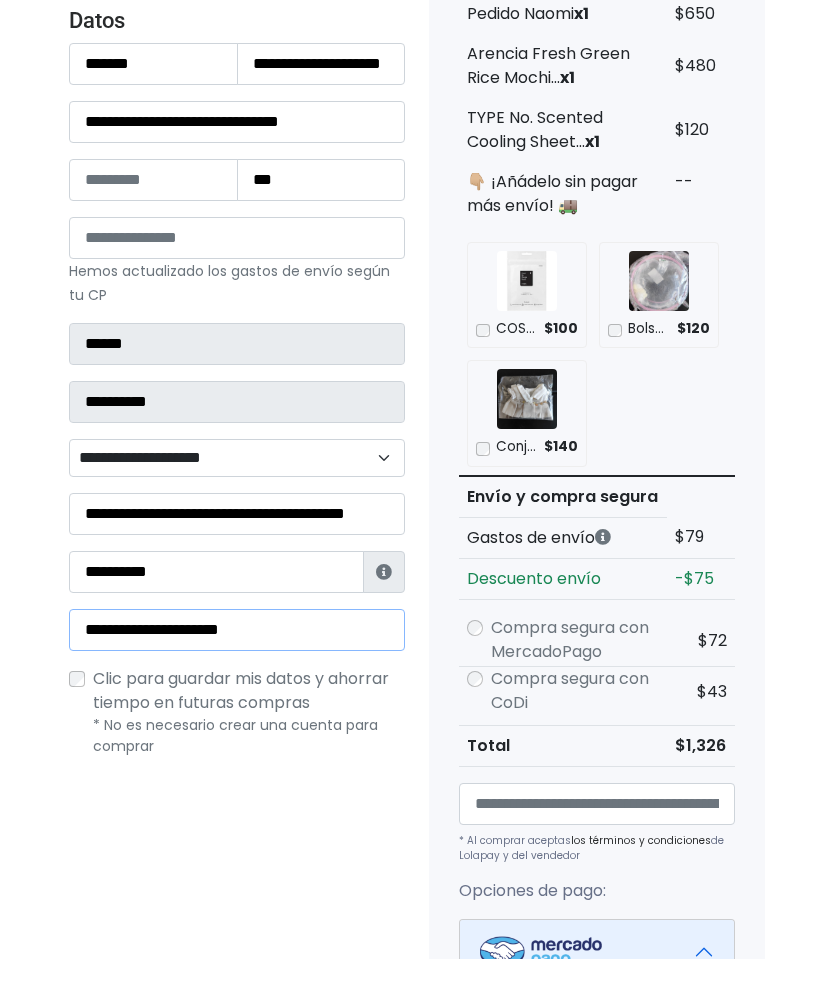 scroll, scrollTop: 239, scrollLeft: 0, axis: vertical 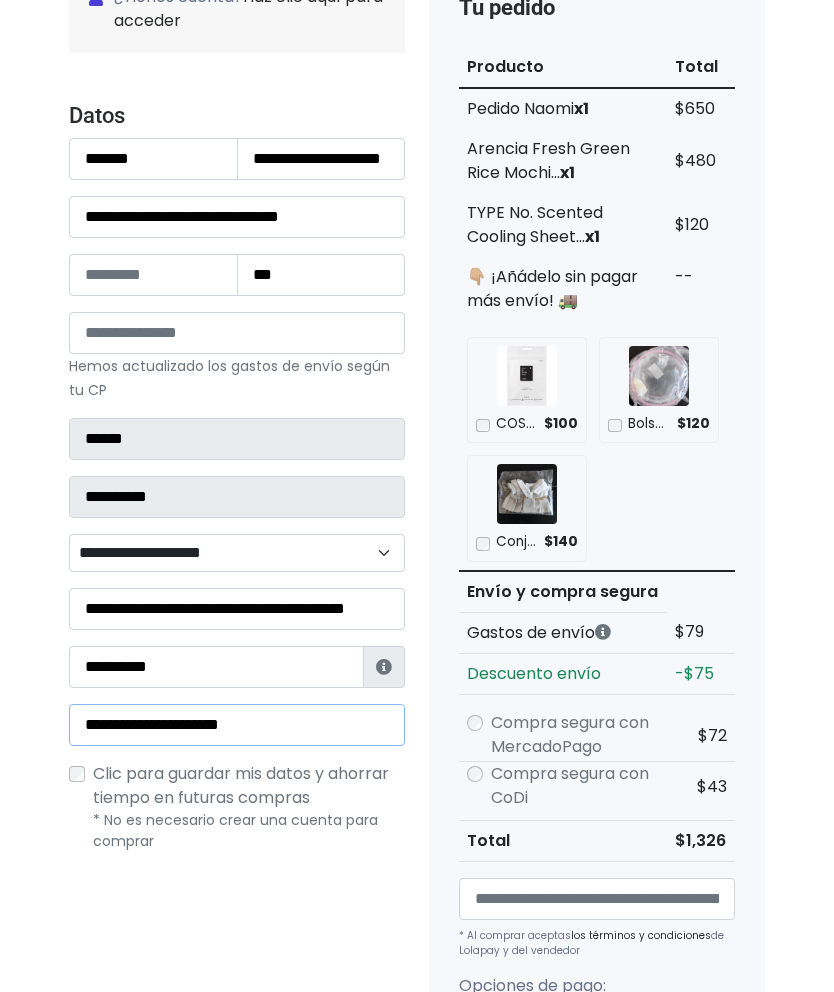 type on "**********" 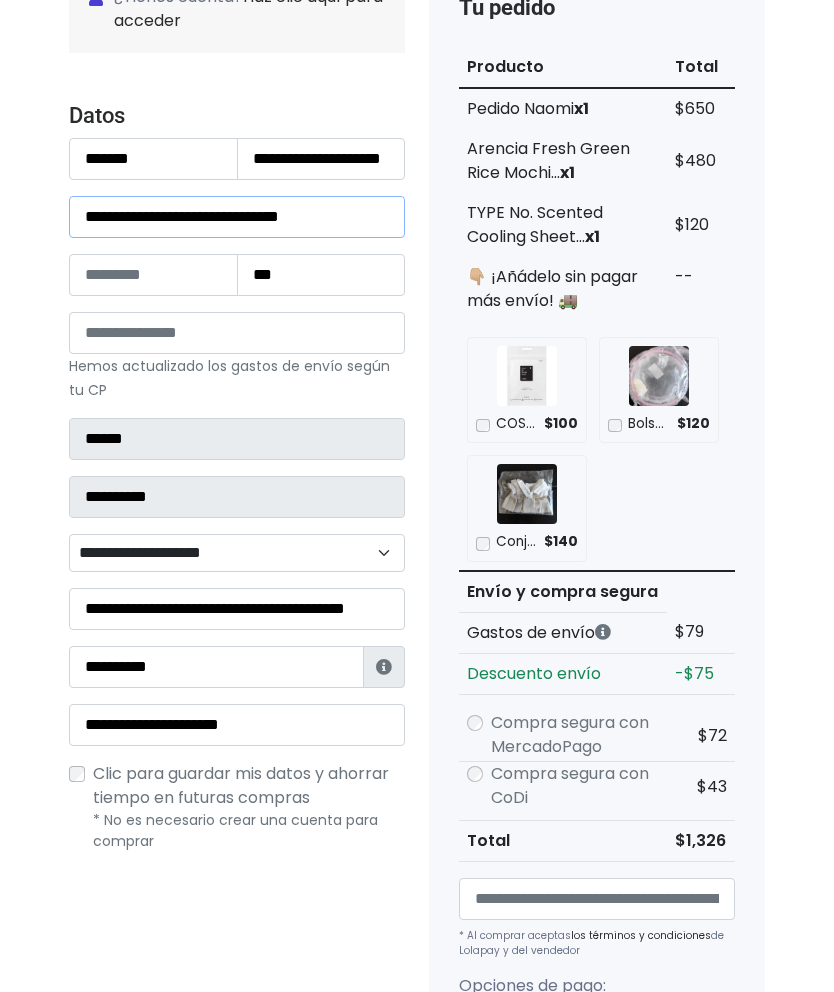 click on "**********" at bounding box center [237, 217] 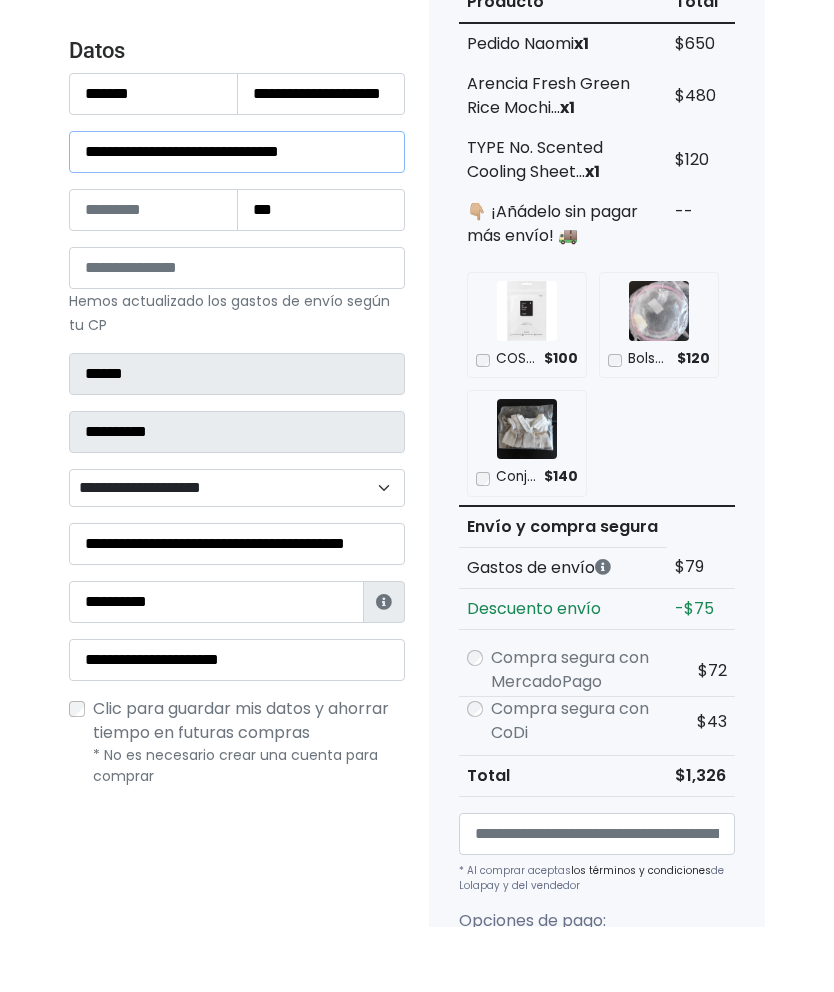 click on "**********" at bounding box center [237, 217] 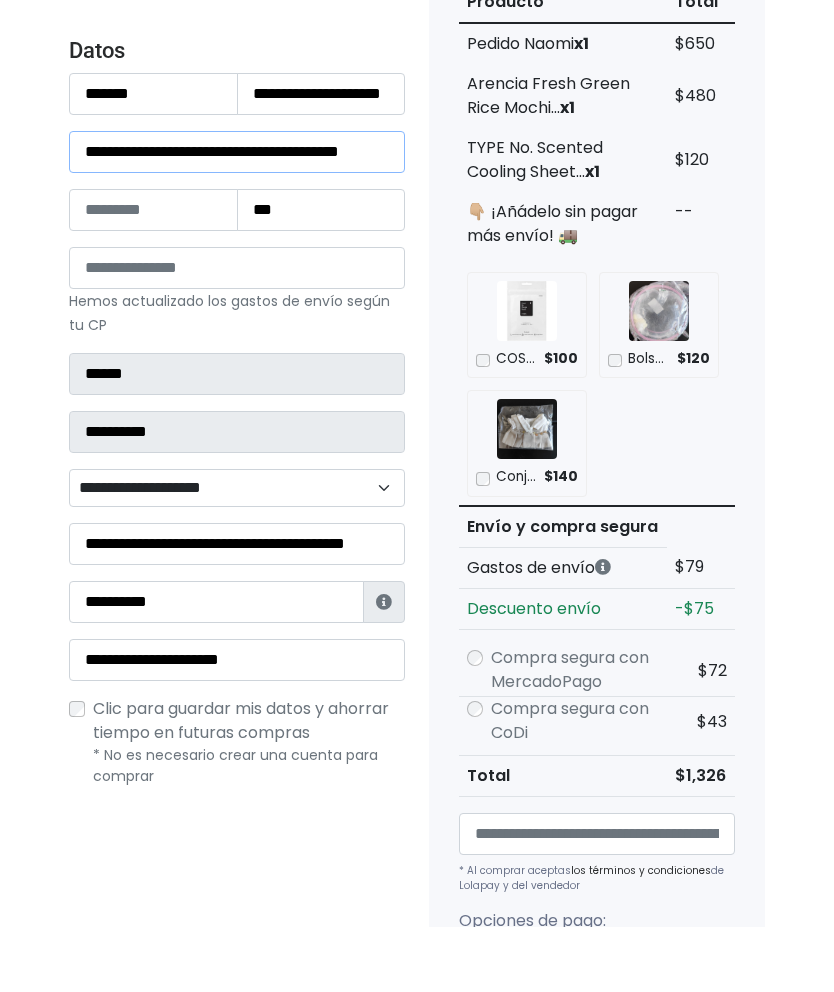 click on "**********" at bounding box center [237, 217] 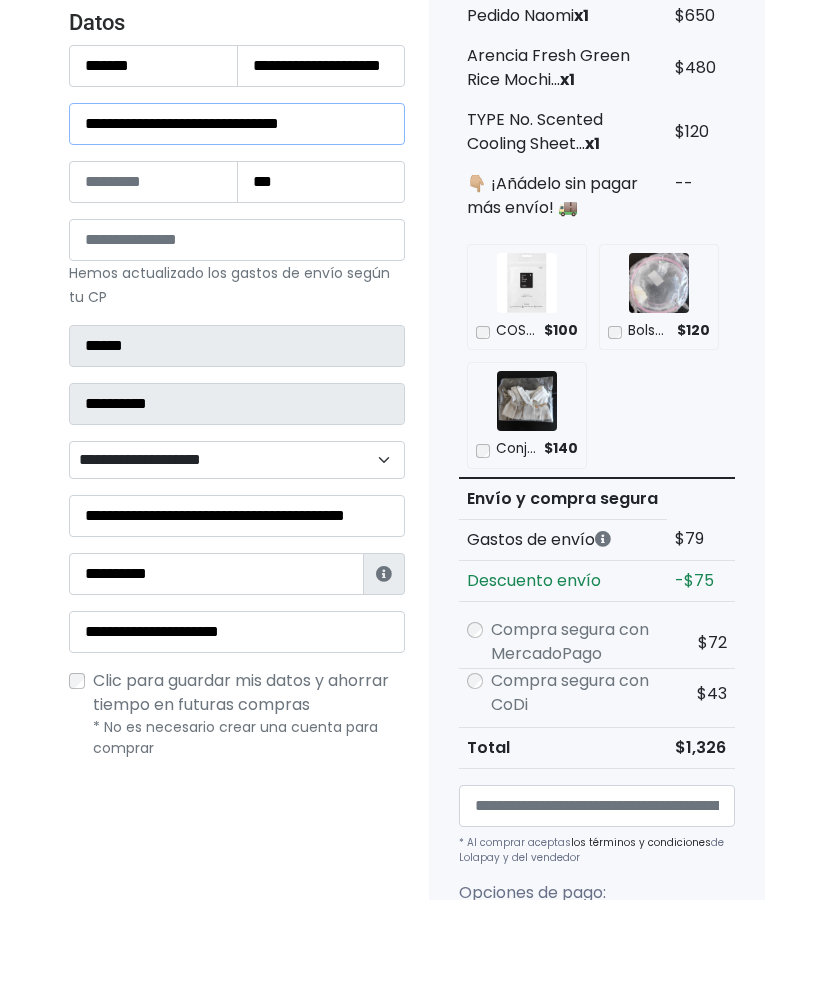 click on "**********" at bounding box center [237, 217] 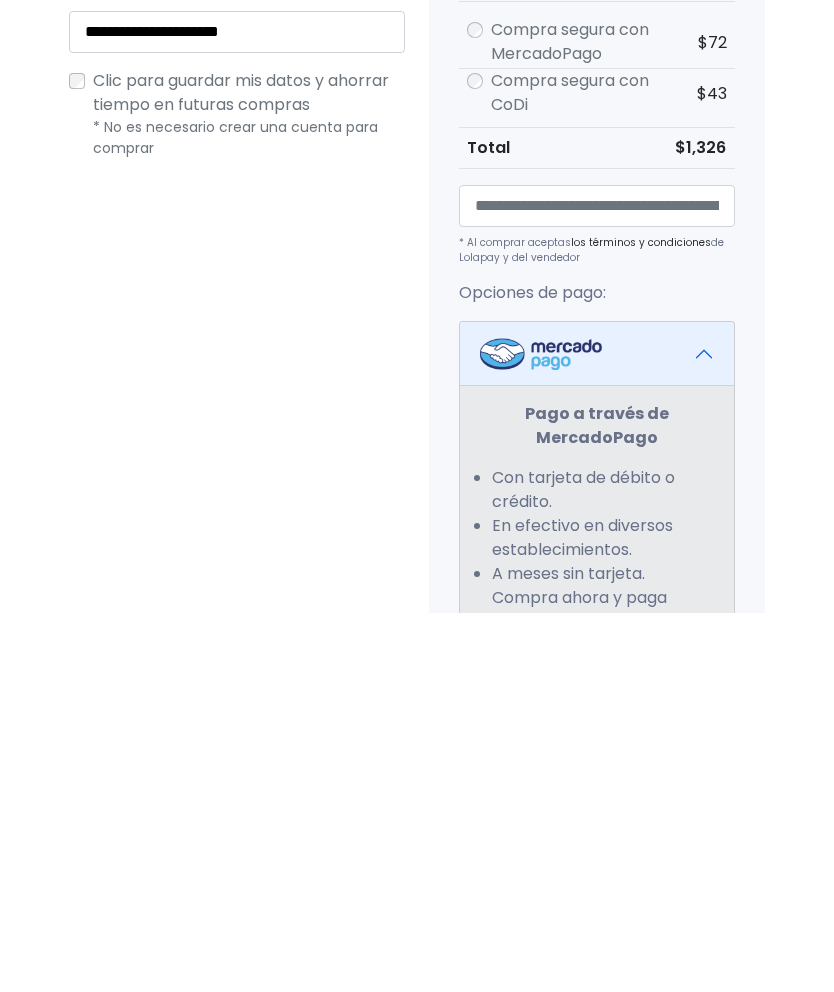 scroll, scrollTop: 558, scrollLeft: 0, axis: vertical 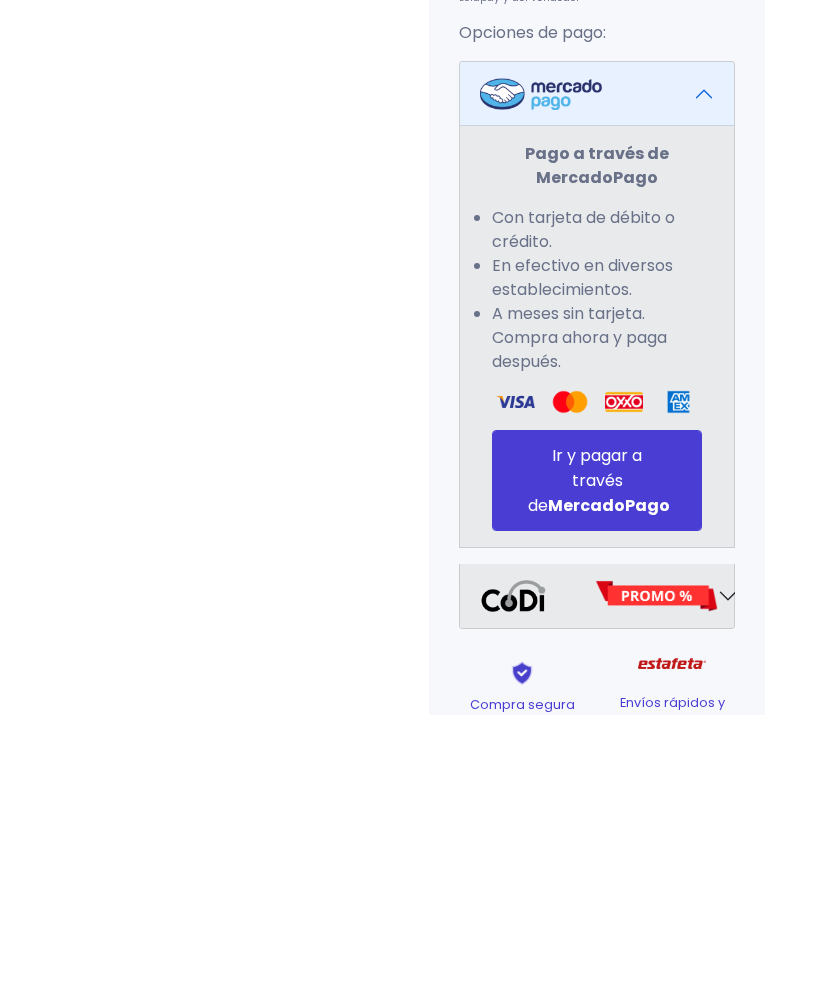 type on "**********" 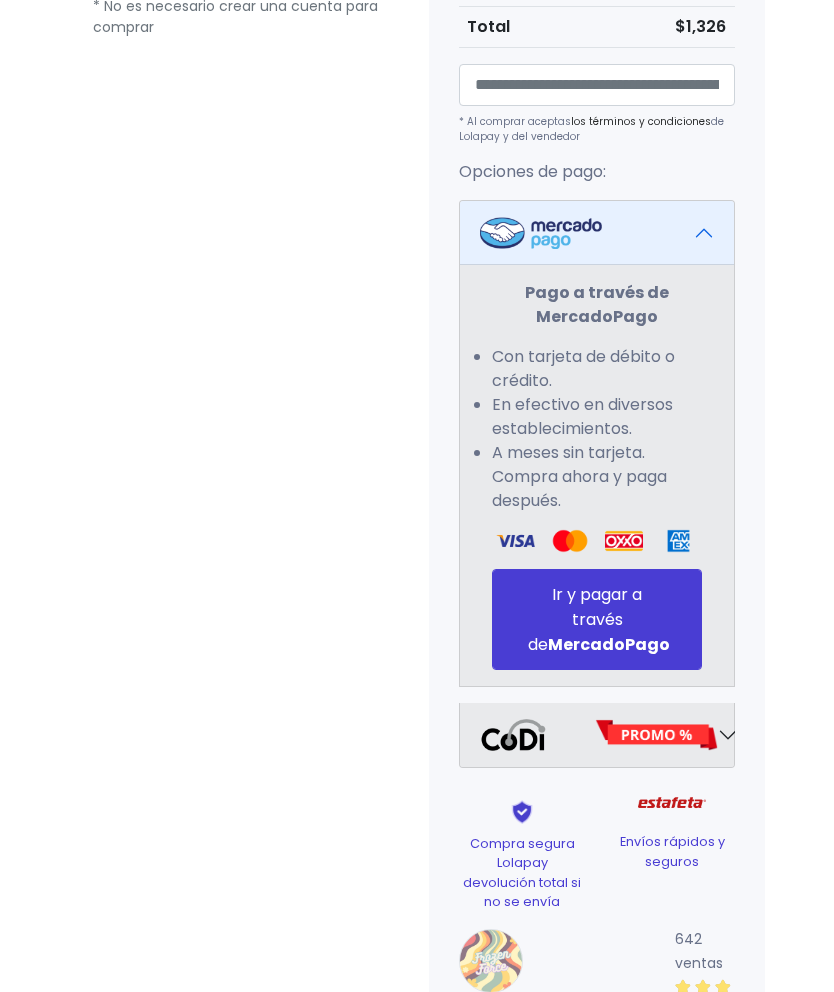 scroll, scrollTop: 1086, scrollLeft: 0, axis: vertical 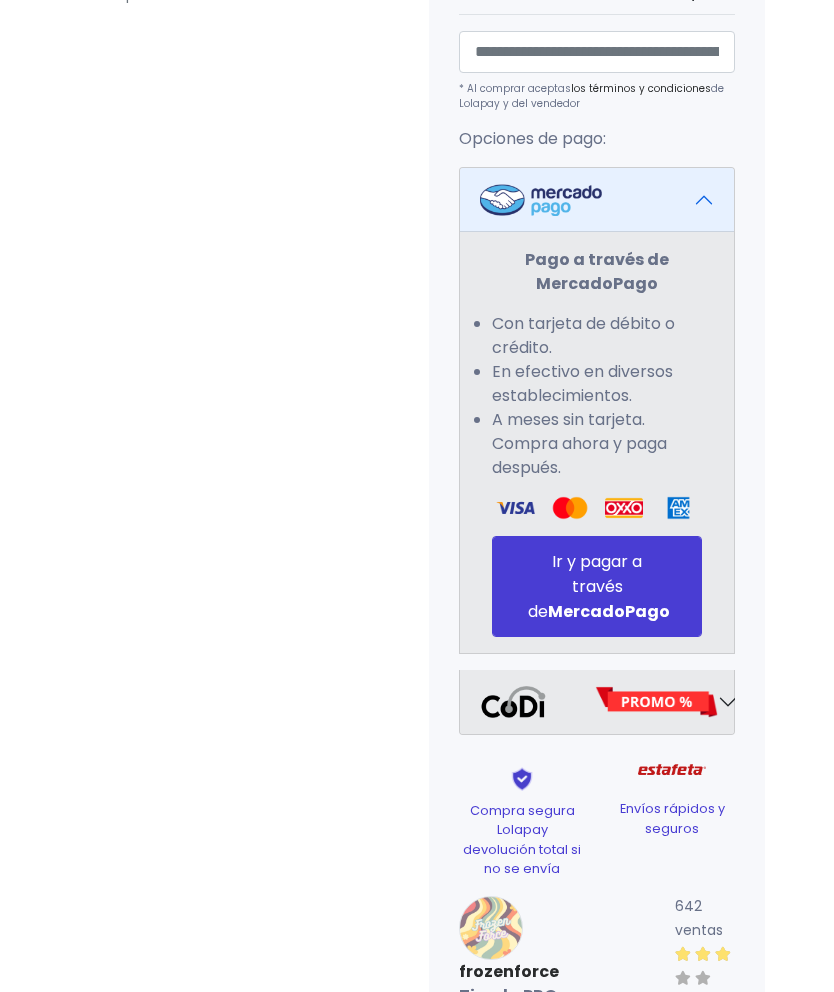 click on "Ir y pagar a través de  MercadoPago" at bounding box center (597, 586) 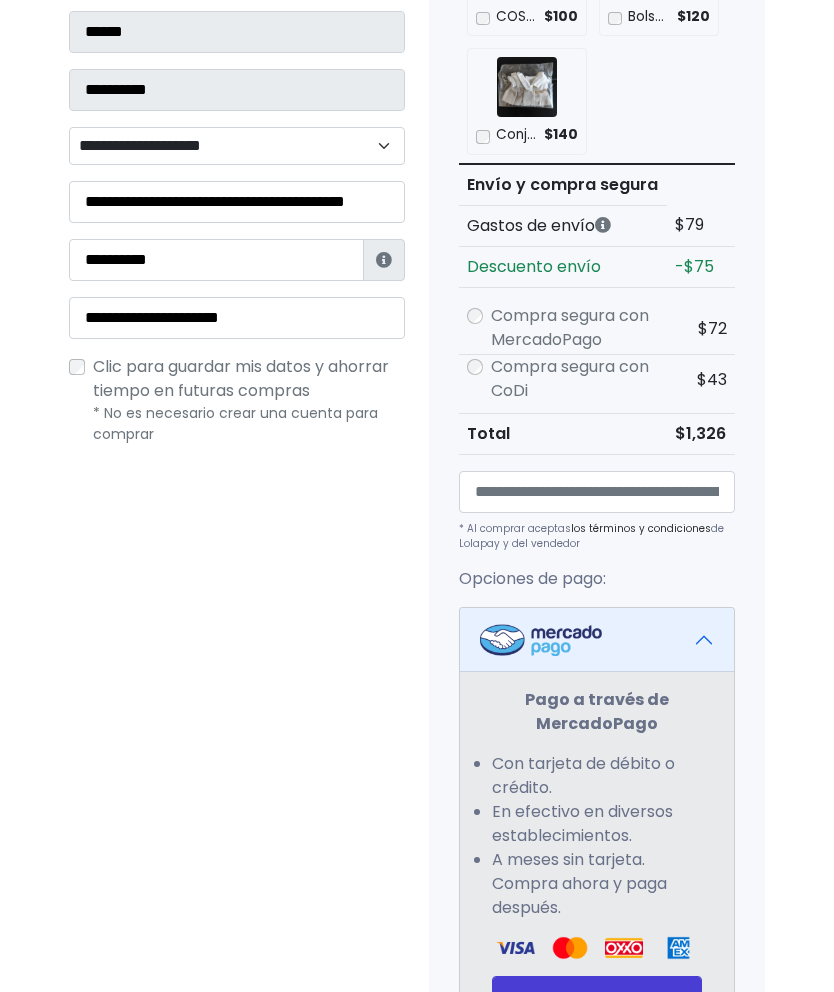 scroll, scrollTop: 494, scrollLeft: 0, axis: vertical 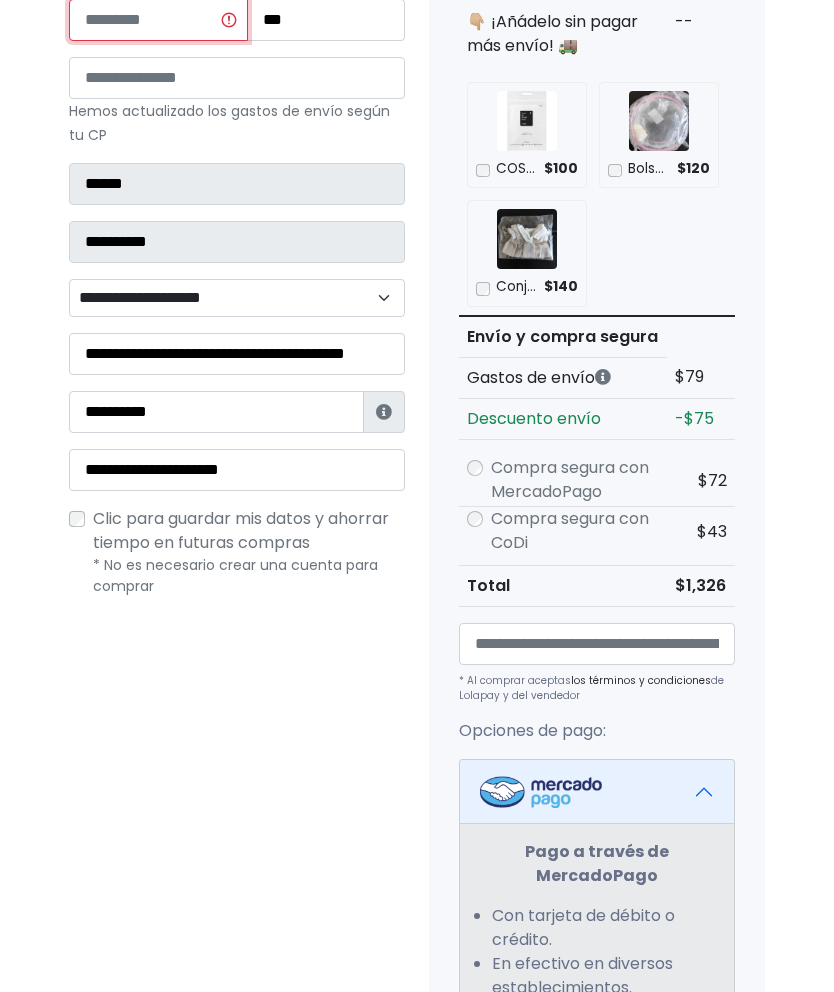 click at bounding box center (158, 20) 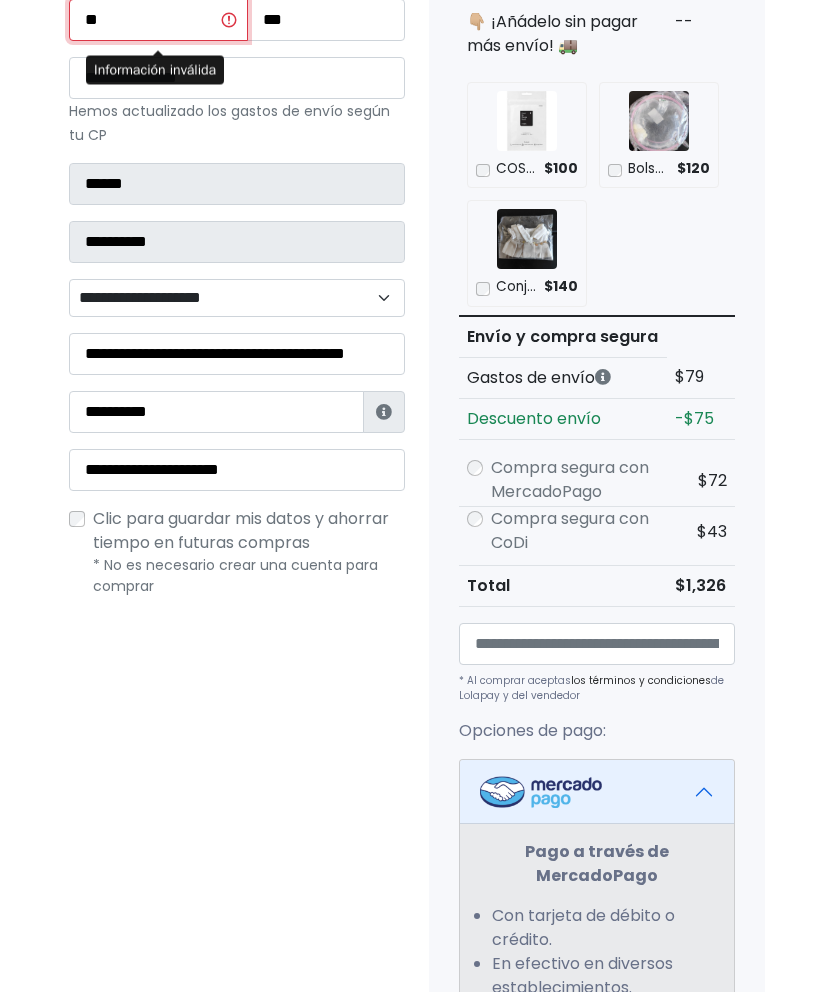 type on "**" 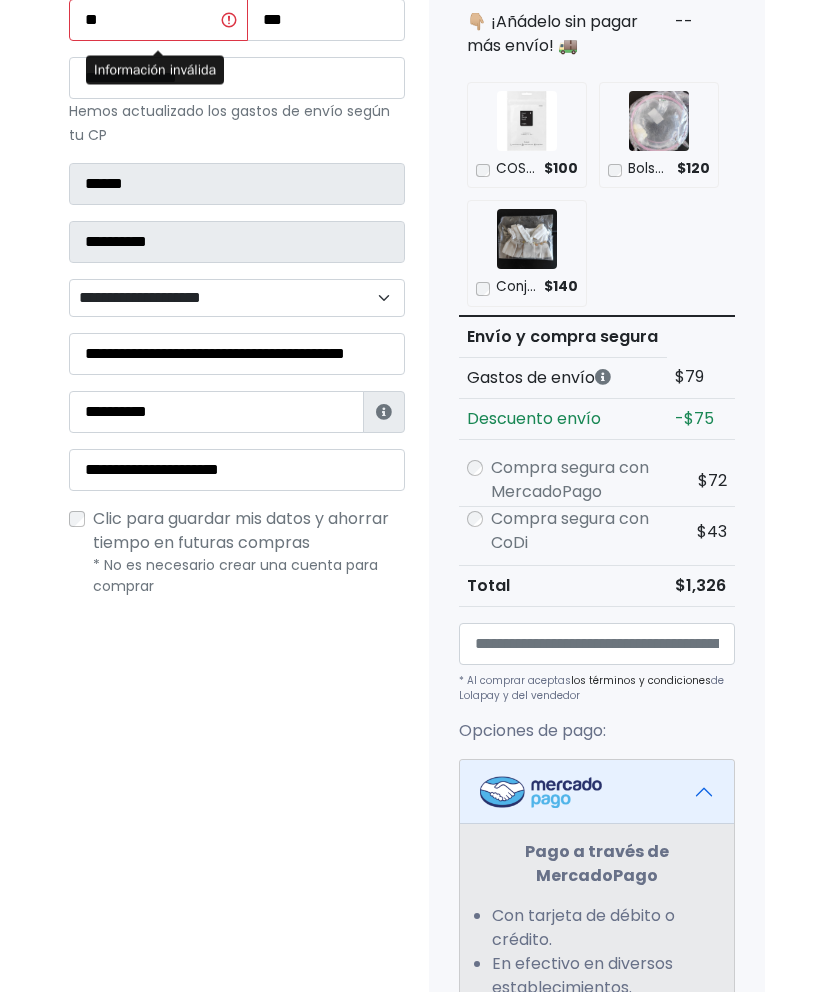click on "¿Tienes cuenta?
Haz clic aquí para acceder
¿Olvidaste tu contraseña?
Entrar
Datos" at bounding box center (237, 693) 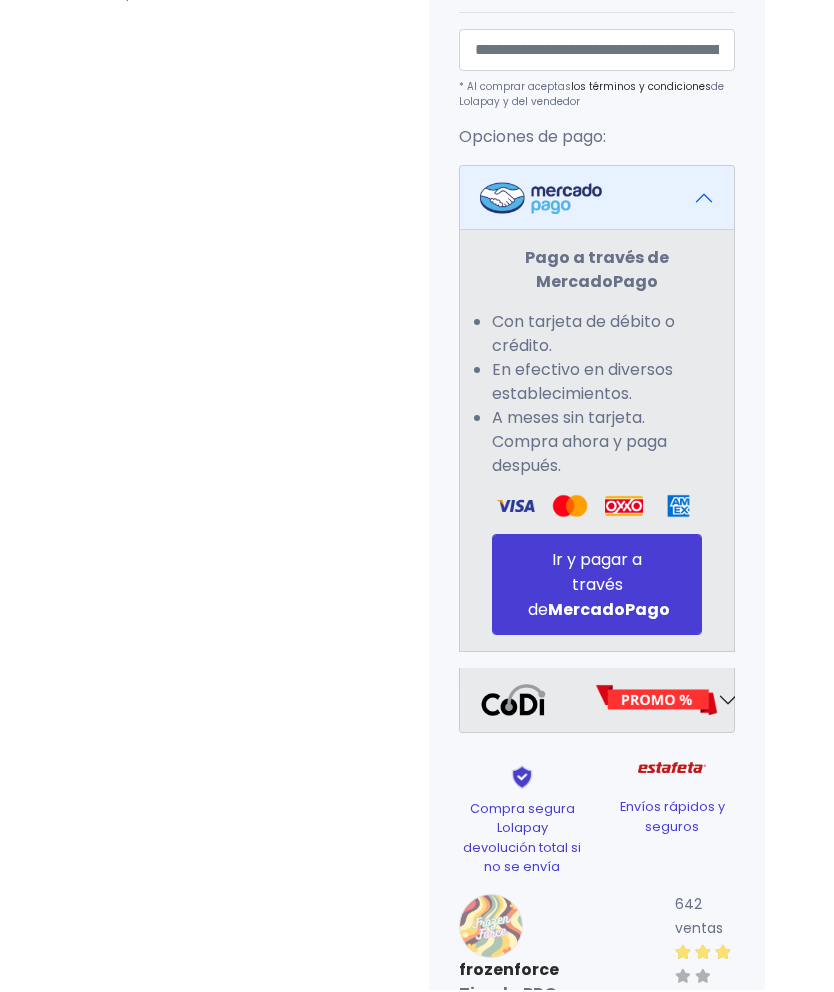 scroll, scrollTop: 1166, scrollLeft: 0, axis: vertical 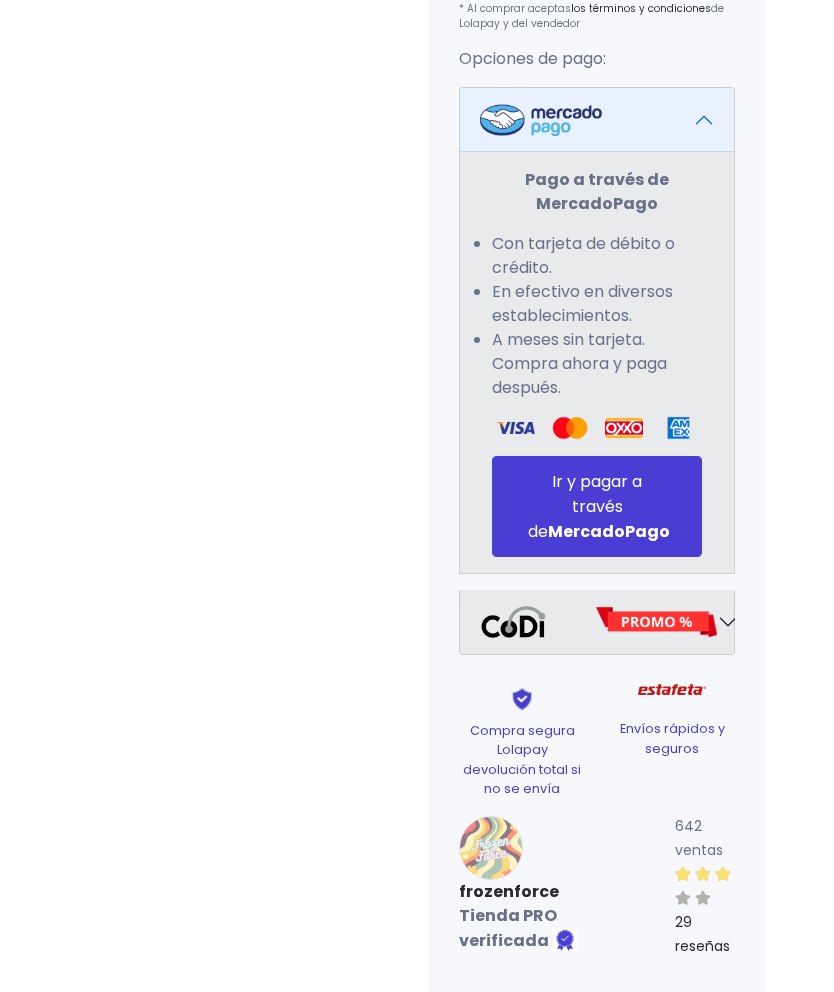 click on "Ir y pagar a través de  MercadoPago" at bounding box center (597, 506) 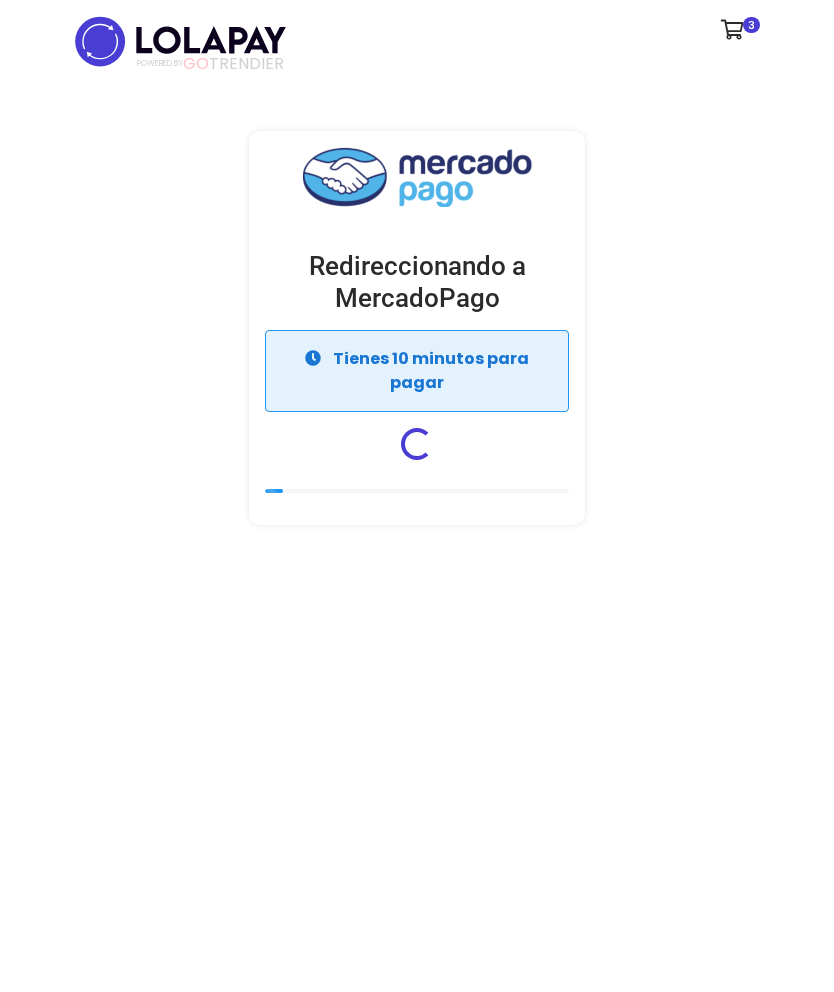 scroll, scrollTop: 0, scrollLeft: 0, axis: both 